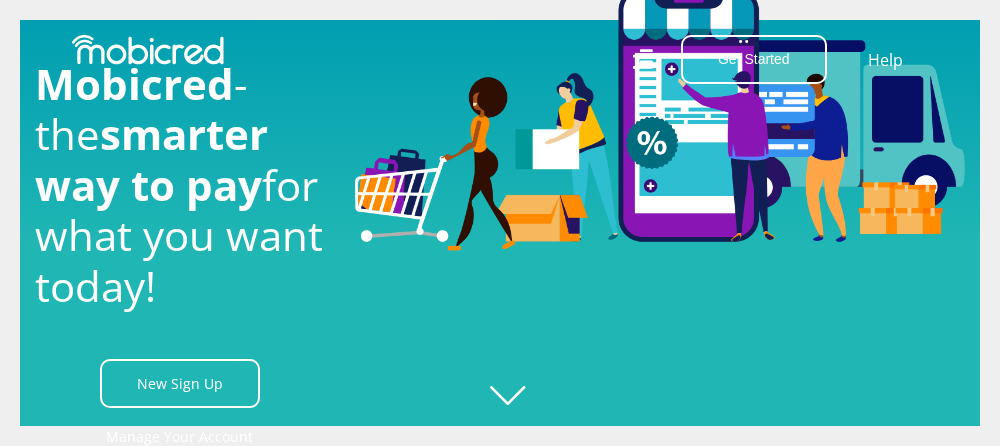 scroll, scrollTop: 0, scrollLeft: 0, axis: both 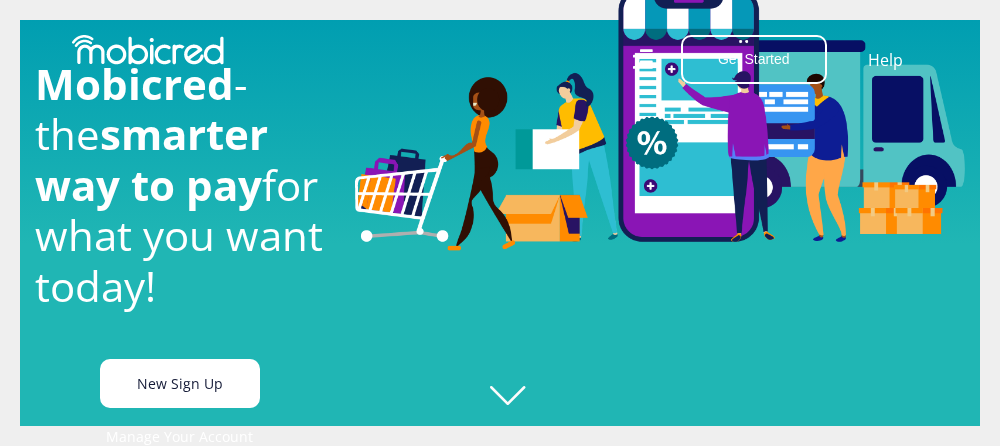 click on "New Sign Up" at bounding box center [180, 383] 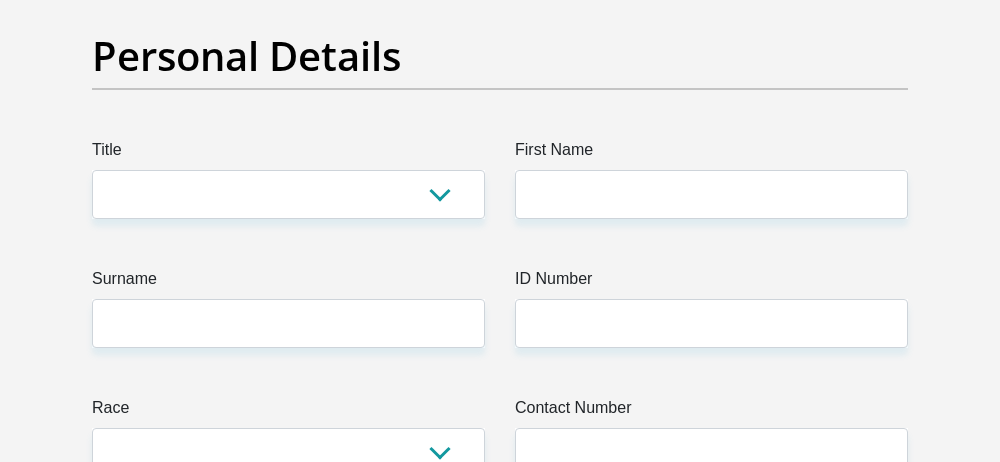 scroll, scrollTop: 300, scrollLeft: 0, axis: vertical 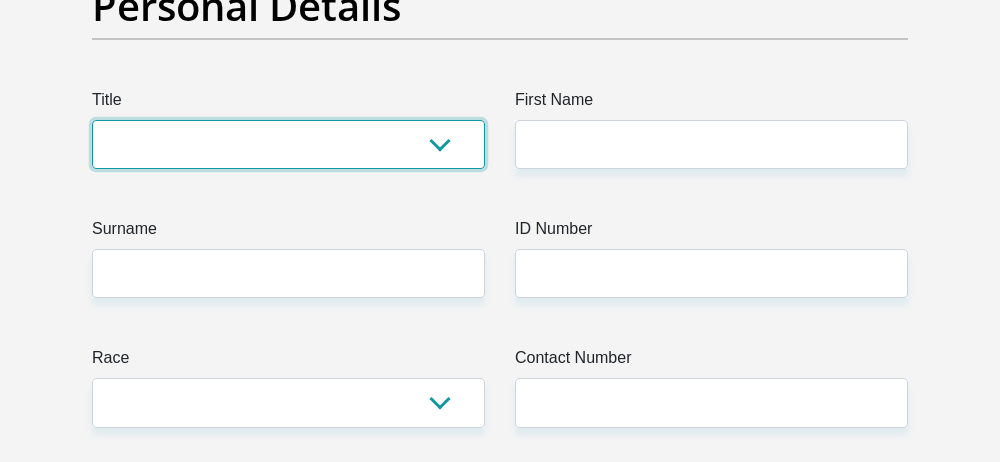 click on "Mr
Ms
Mrs
Dr
Other" at bounding box center [288, 144] 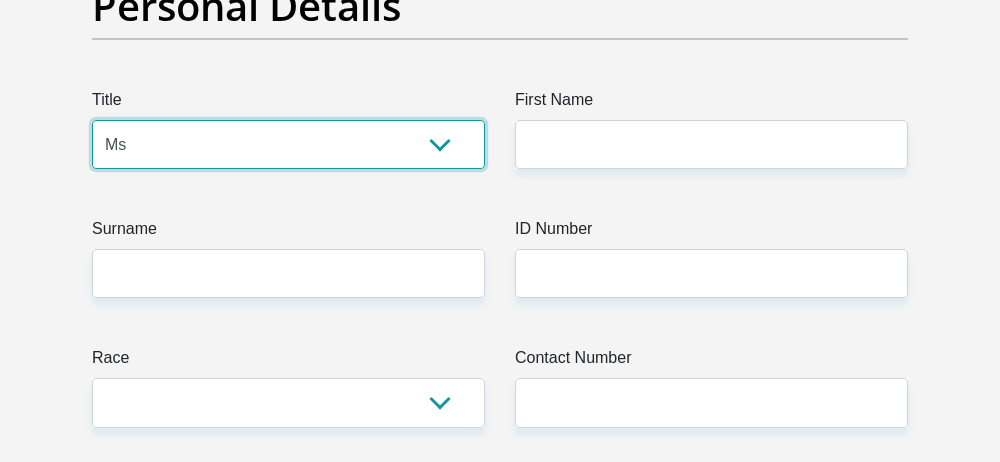 click on "Mr
Ms
Mrs
Dr
Other" at bounding box center [288, 144] 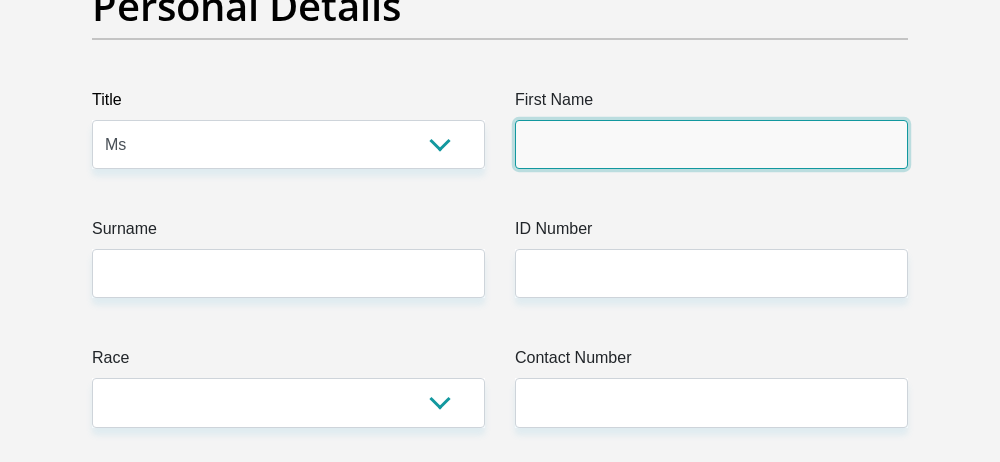 click on "First Name" at bounding box center [711, 144] 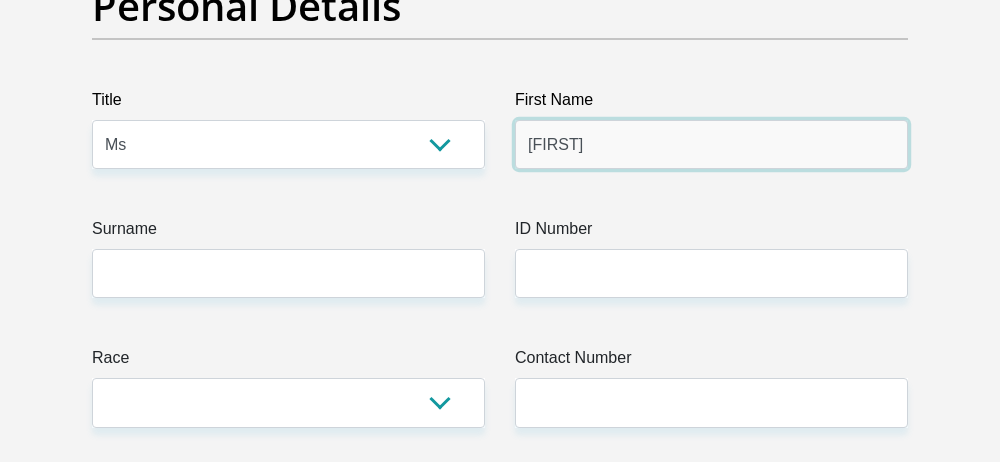 type on "[FIRST]" 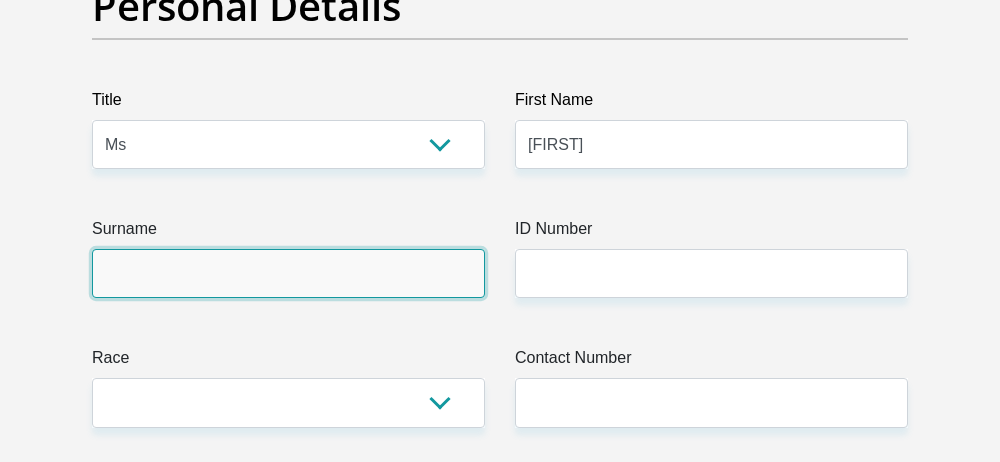 click on "Surname" at bounding box center [288, 273] 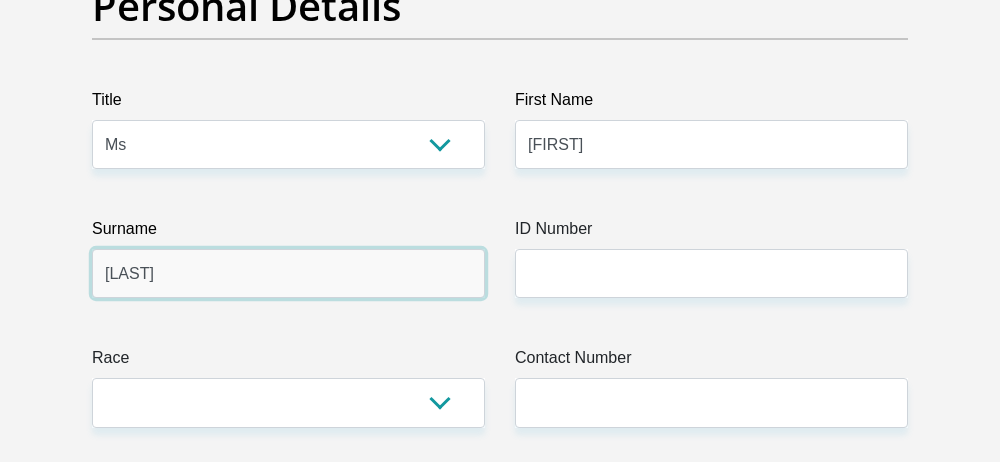 type on "[LAST]" 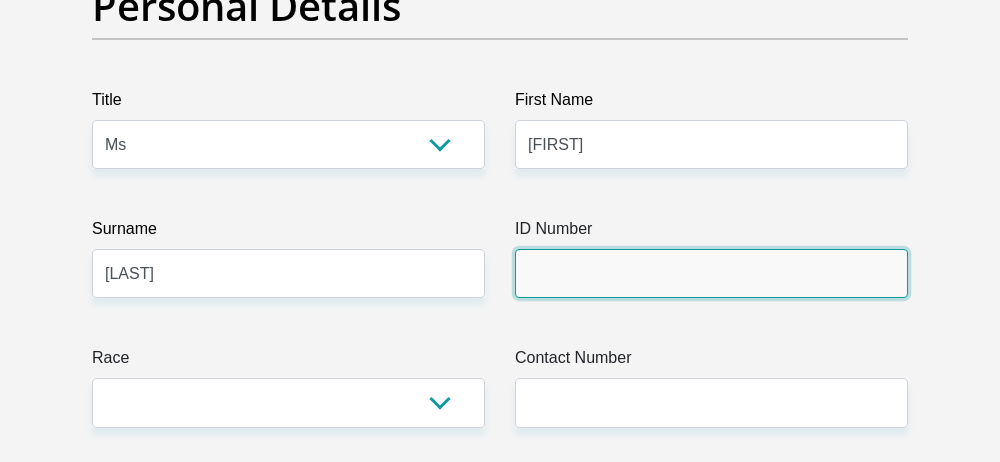 click on "ID Number" at bounding box center [711, 273] 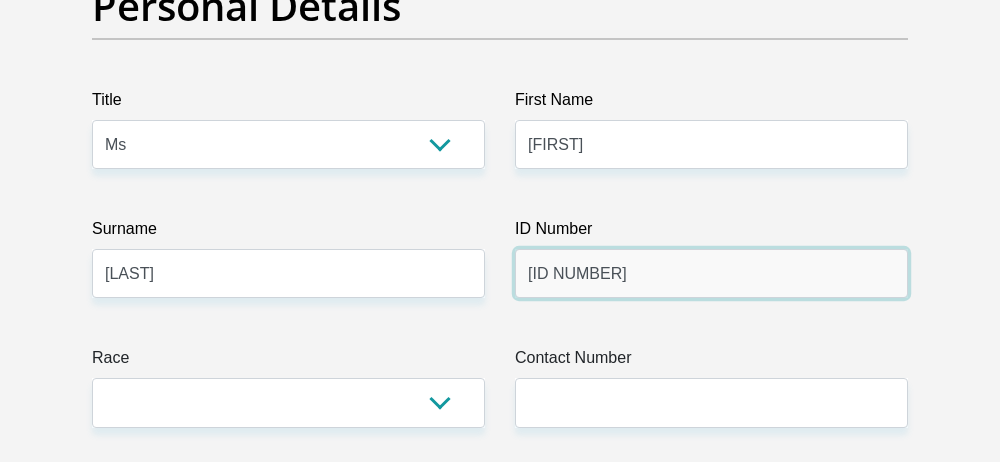 scroll, scrollTop: 500, scrollLeft: 0, axis: vertical 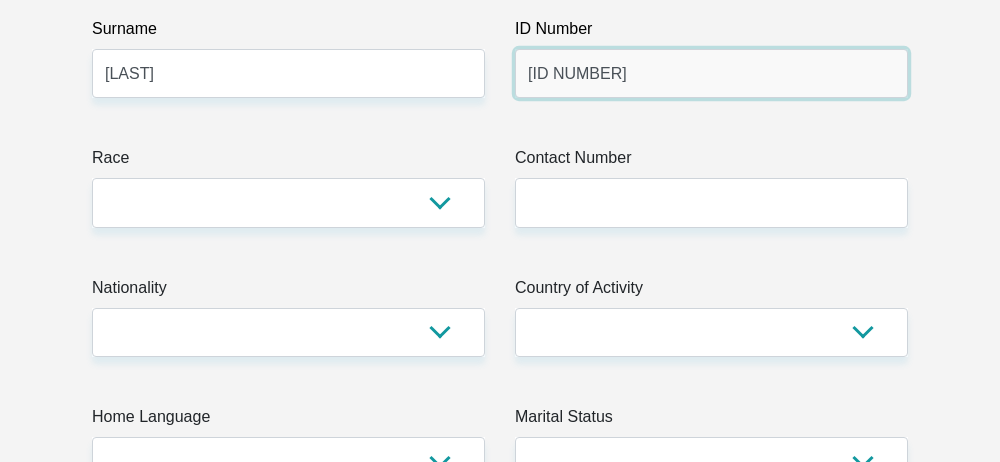 type on "[ID NUMBER]" 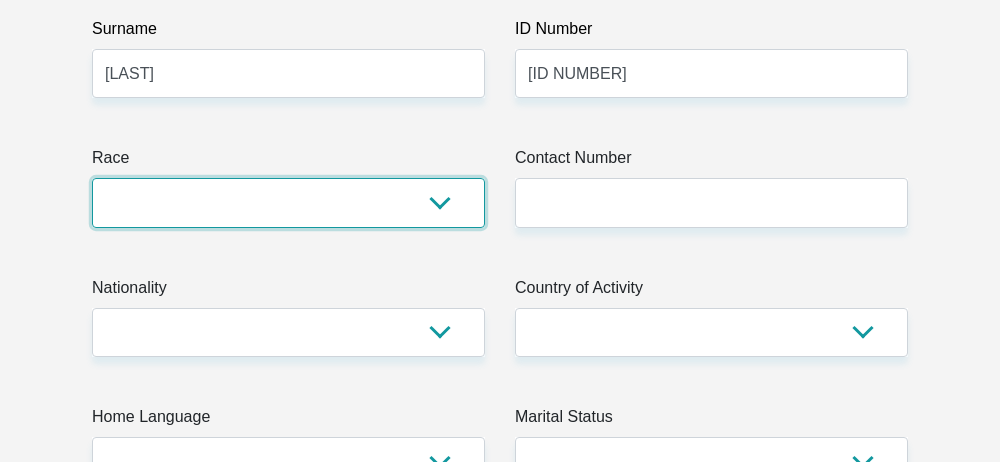 click on "Black
Coloured
Indian
White
Other" at bounding box center [288, 202] 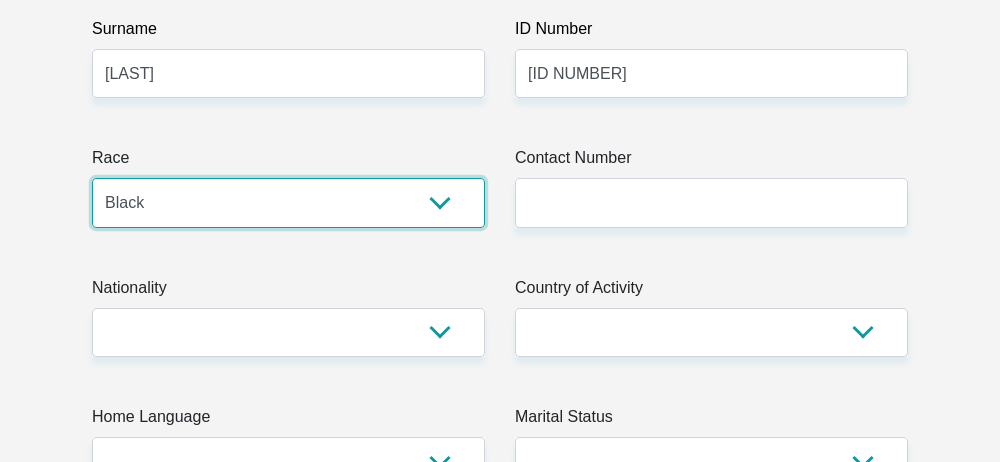 click on "Black
Coloured
Indian
White
Other" at bounding box center [288, 202] 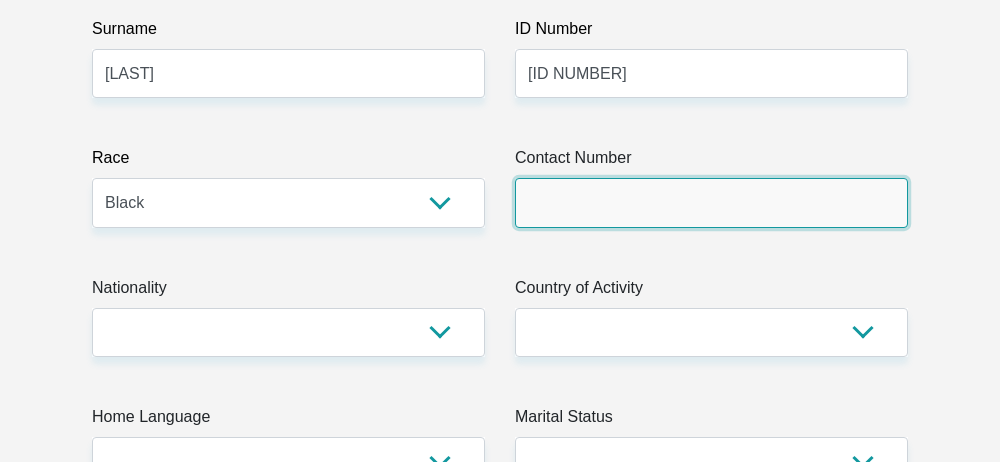 click on "Contact Number" at bounding box center [711, 202] 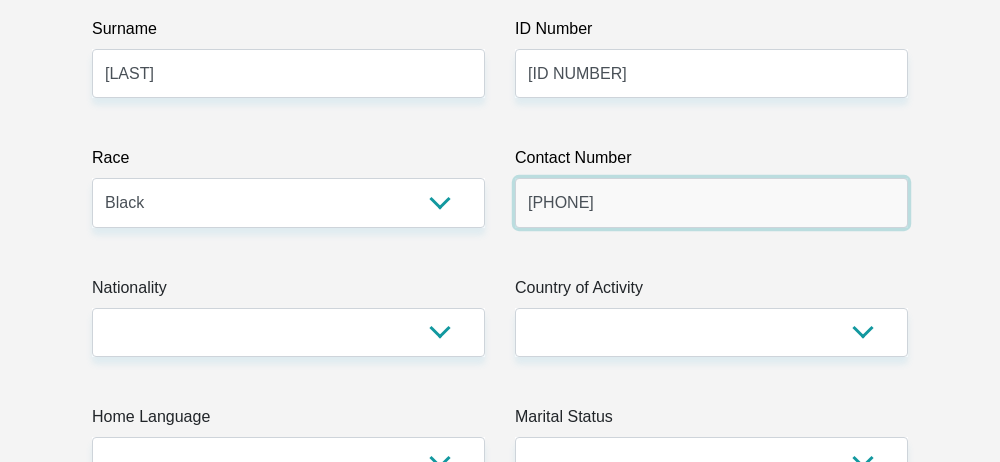 type on "[PHONE]" 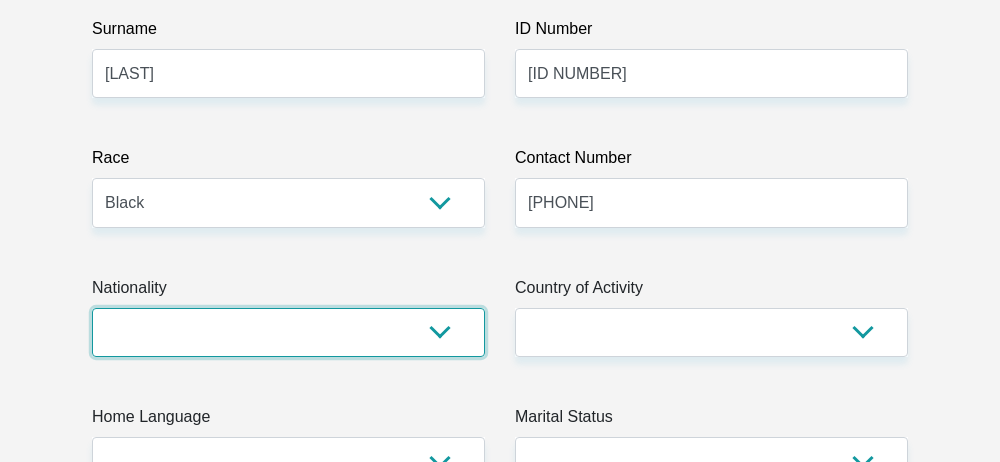 click on "South Africa
Afghanistan
Aland Islands
Albania
Algeria
America Samoa
American Virgin Islands
Andorra
Angola
Anguilla
Antarctica
Antigua and Barbuda
Argentina
Armenia
Aruba
Ascension Island
Australia
Austria
Azerbaijan
Bahamas
Bahrain
Bangladesh
Barbados
Chad" at bounding box center (288, 332) 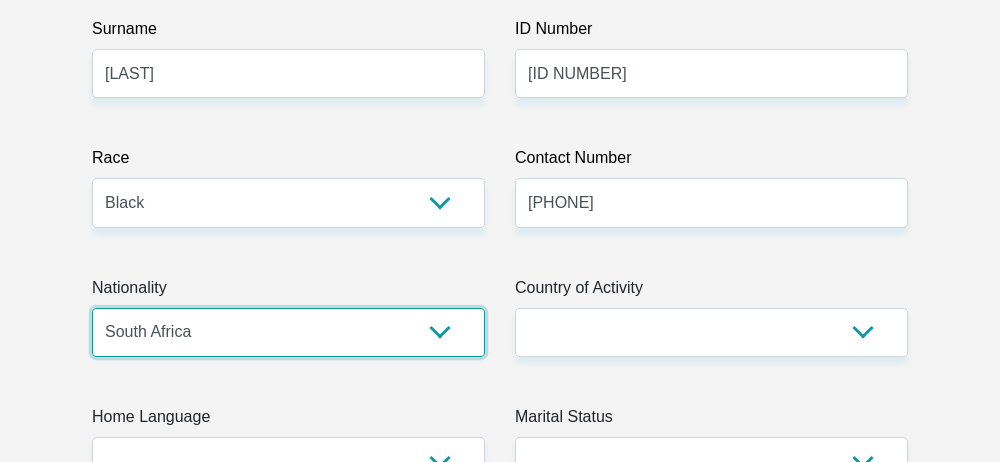 click on "South Africa
Afghanistan
Aland Islands
Albania
Algeria
America Samoa
American Virgin Islands
Andorra
Angola
Anguilla
Antarctica
Antigua and Barbuda
Argentina
Armenia
Aruba
Ascension Island
Australia
Austria
Azerbaijan
Bahamas
Bahrain
Bangladesh
Barbados
Chad" at bounding box center (288, 332) 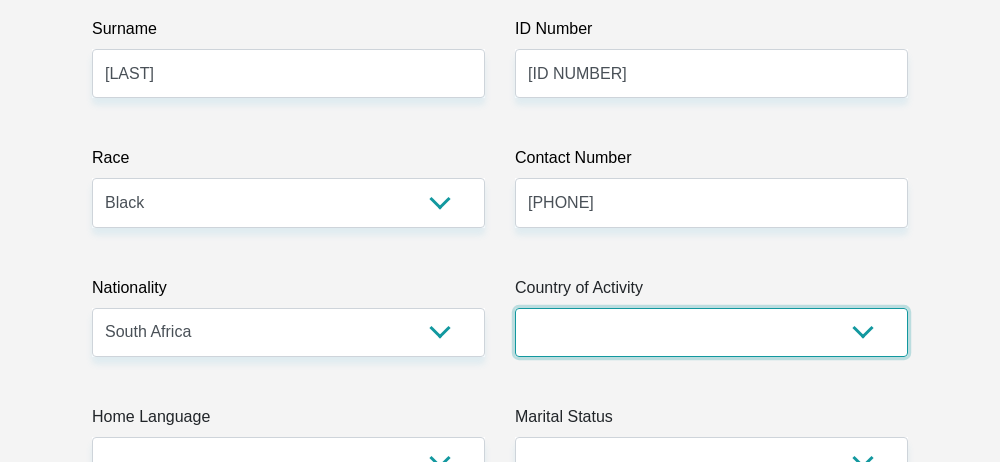 click on "South Africa
Afghanistan
Aland Islands
Albania
Algeria
America Samoa
American Virgin Islands
Andorra
Angola
Anguilla
Antarctica
Antigua and Barbuda
Argentina
Armenia
Aruba
Ascension Island
Australia
Austria
Azerbaijan
Chad" at bounding box center (711, 332) 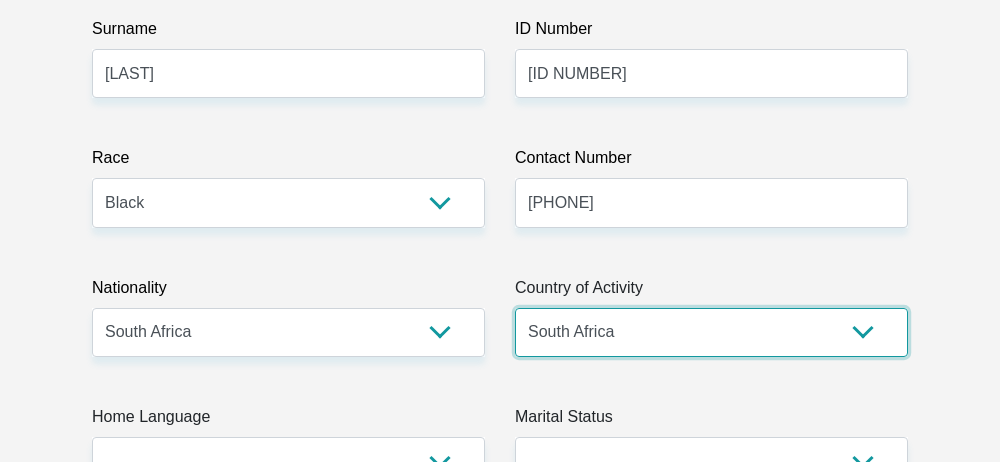 click on "South Africa
Afghanistan
Aland Islands
Albania
Algeria
America Samoa
American Virgin Islands
Andorra
Angola
Anguilla
Antarctica
Antigua and Barbuda
Argentina
Armenia
Aruba
Ascension Island
Australia
Austria
Azerbaijan
Chad" at bounding box center (711, 332) 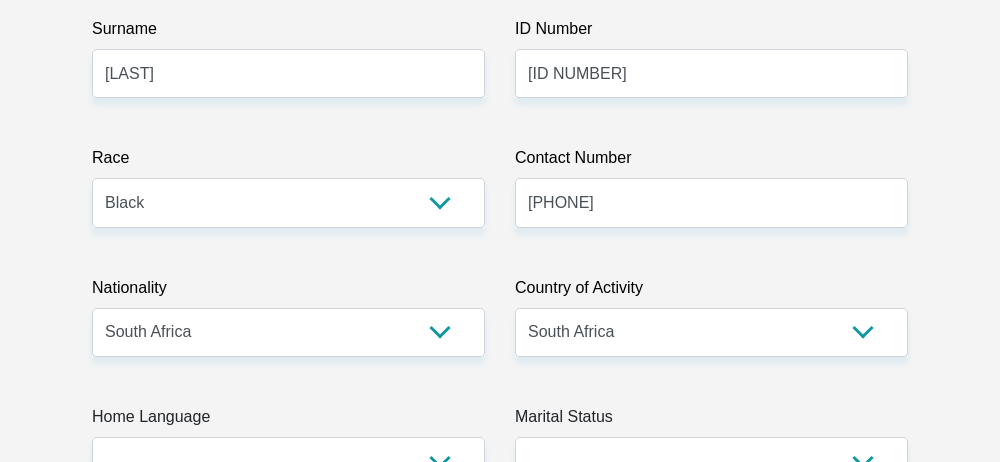click on "Personal Details
Title
Mr
Ms
Mrs
Dr
Other
First Name
[FIRST]
Surname
[LAST]
ID Number
[ID NUMBER]
Please input valid ID number
Race
Black
Coloured
Indian
White
Other
Contact Number
[PHONE]
Please input valid contact number
Nationality" at bounding box center [500, 3216] 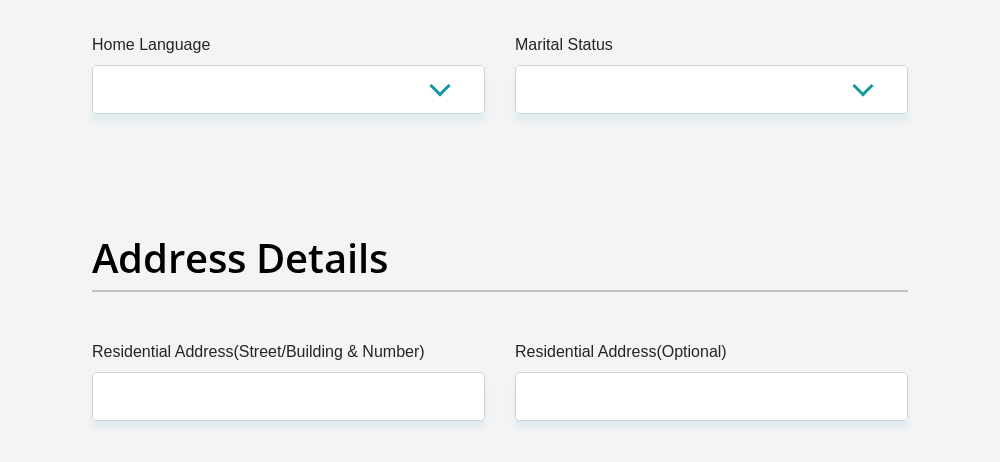 scroll, scrollTop: 900, scrollLeft: 0, axis: vertical 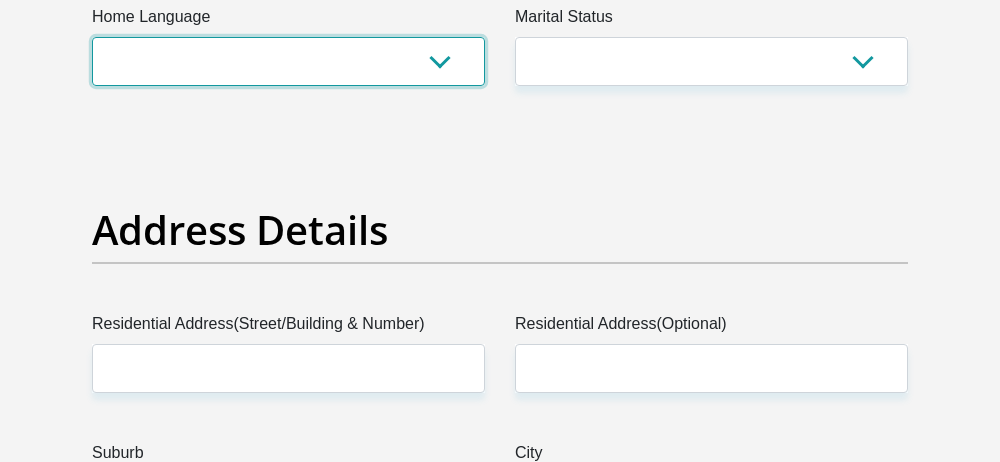 click on "Afrikaans
English
Sepedi
South Ndebele
Southern Sotho
Swati
Tsonga
Tswana
Venda
Xhosa
Zulu
Other" at bounding box center [288, 61] 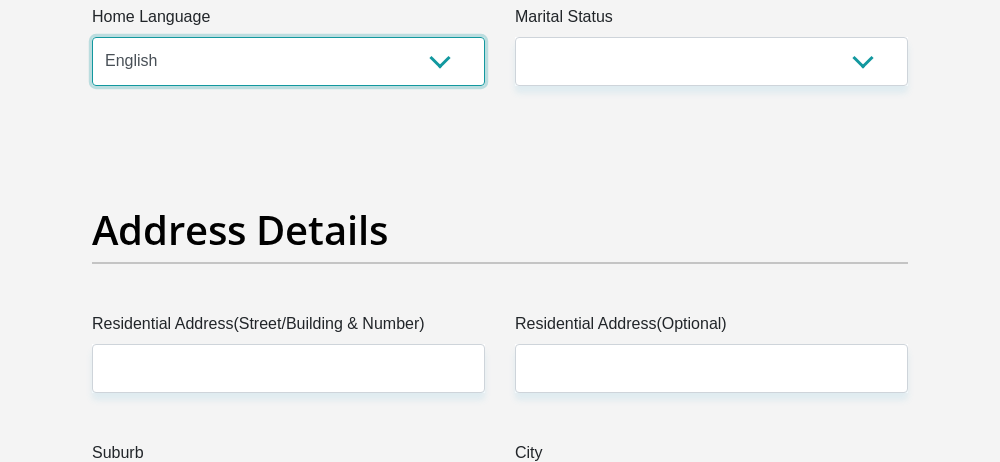 click on "Afrikaans
English
Sepedi
South Ndebele
Southern Sotho
Swati
Tsonga
Tswana
Venda
Xhosa
Zulu
Other" at bounding box center (288, 61) 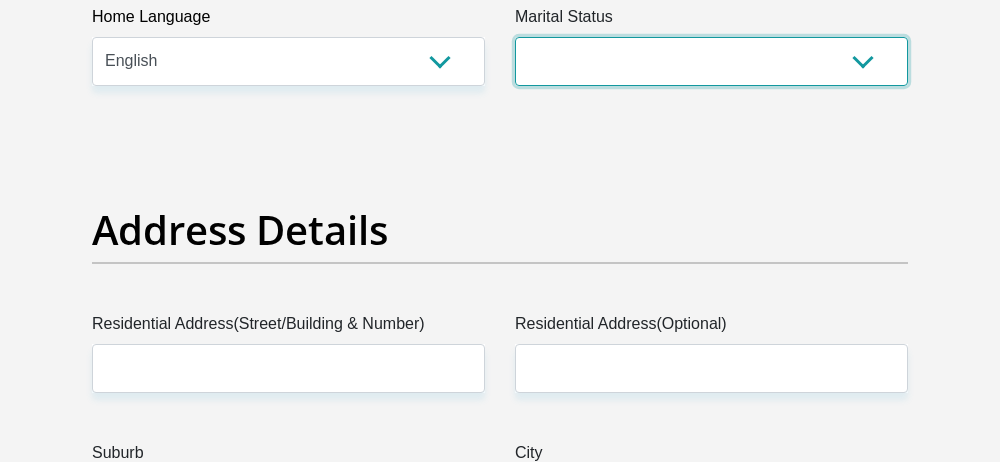 click on "Married ANC
Single
Divorced
Widowed
Married COP or Customary Law" at bounding box center [711, 61] 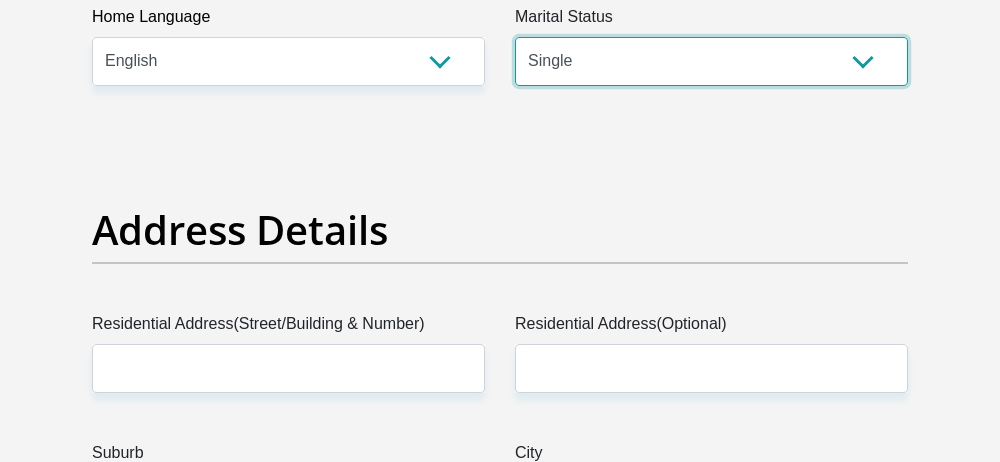 click on "Married ANC
Single
Divorced
Widowed
Married COP or Customary Law" at bounding box center (711, 61) 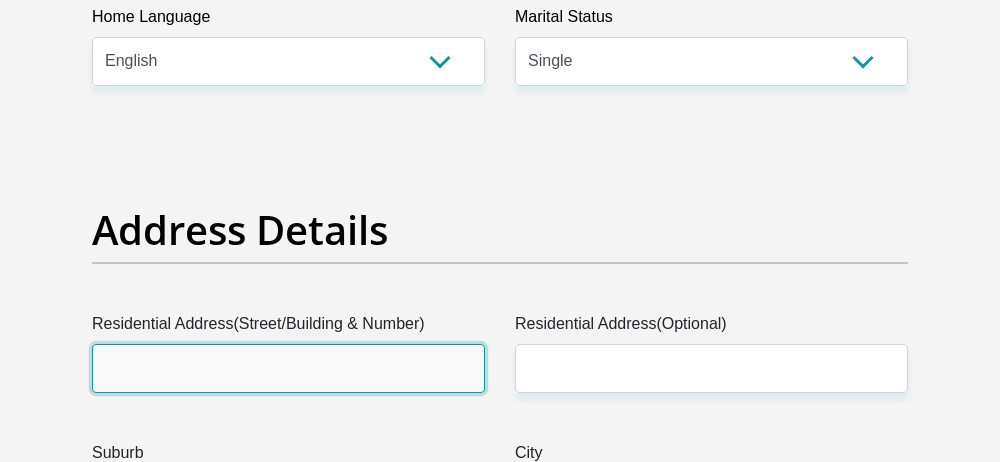 click on "Residential Address(Street/Building & Number)" at bounding box center (288, 368) 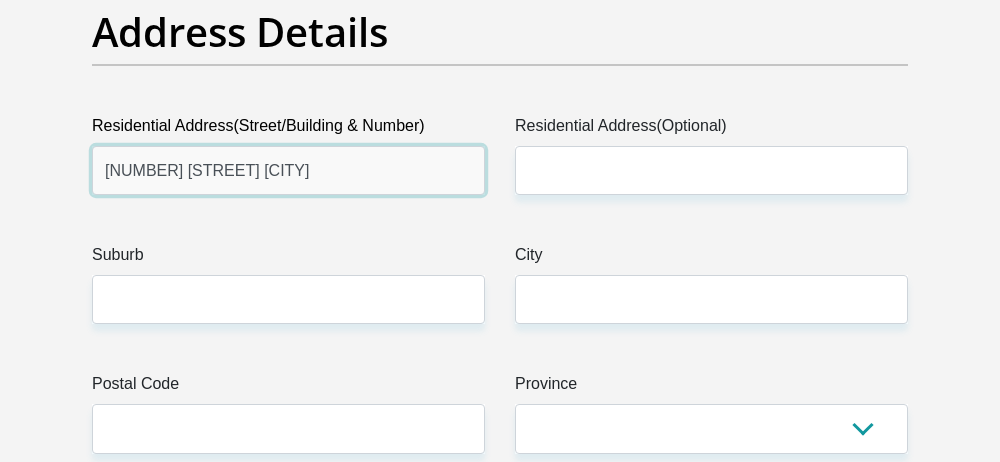 scroll, scrollTop: 1100, scrollLeft: 0, axis: vertical 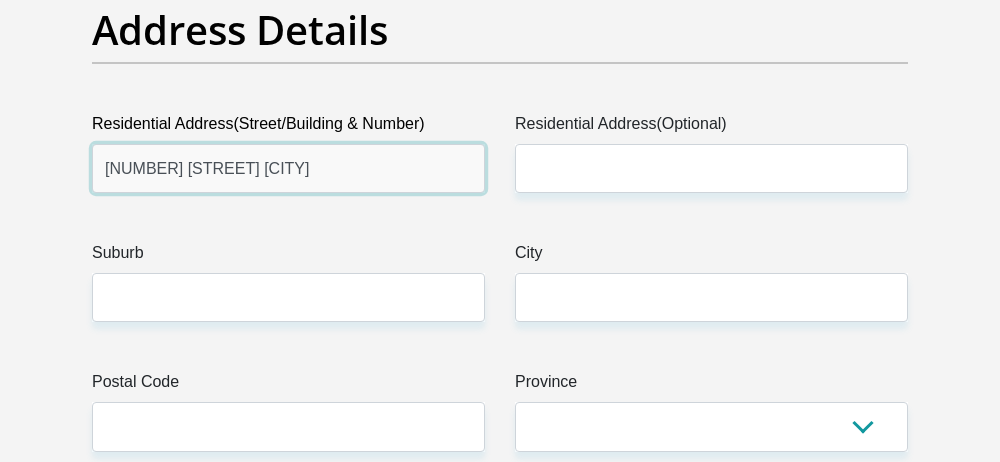type on "[NUMBER] [STREET] [CITY]" 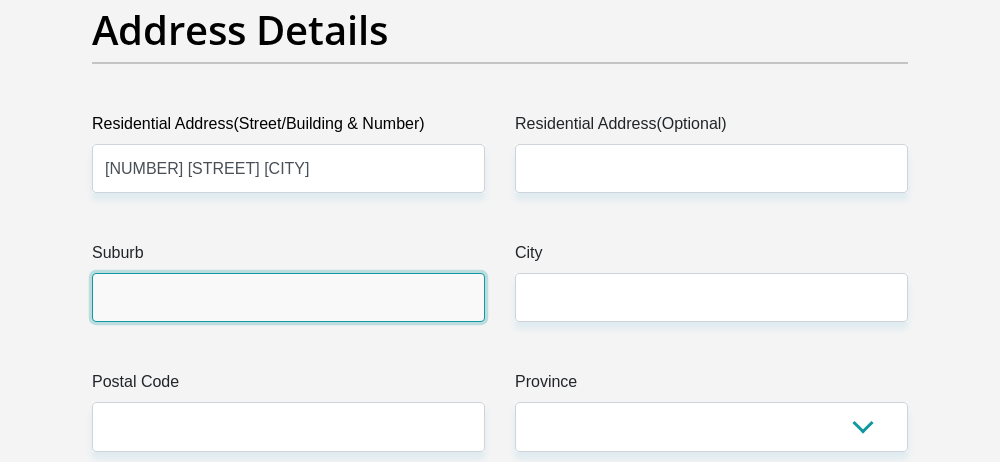 click on "Suburb" at bounding box center (288, 297) 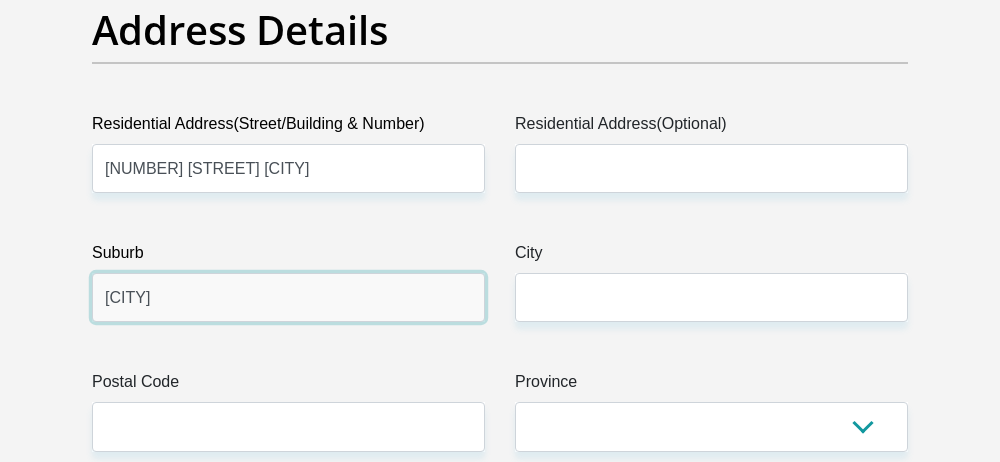 type on "[CITY]" 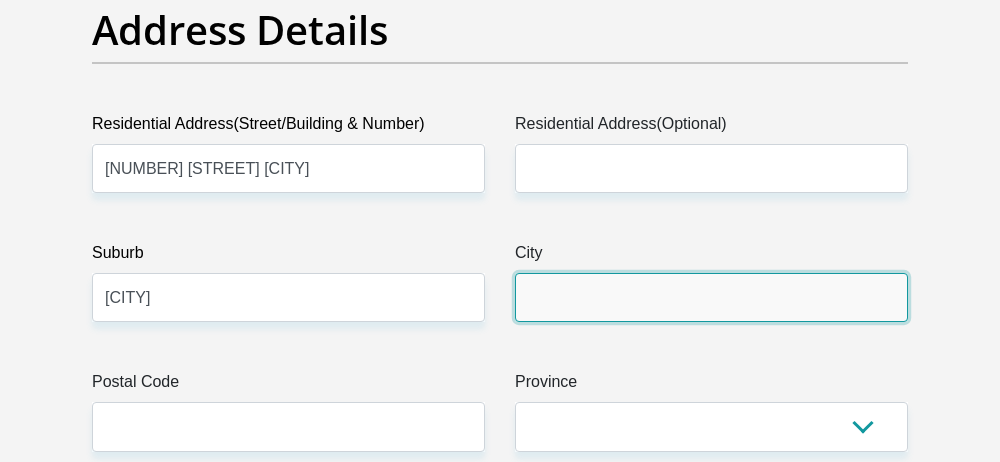 click on "City" at bounding box center (711, 297) 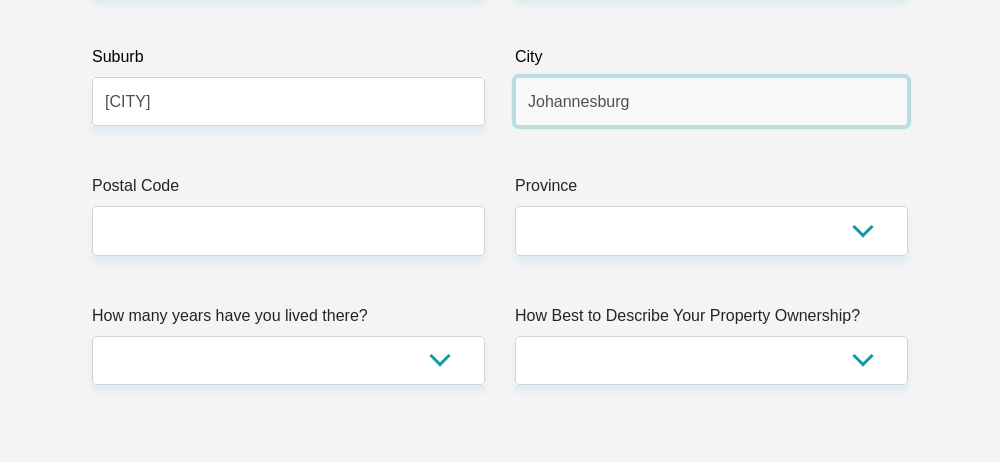 scroll, scrollTop: 1300, scrollLeft: 0, axis: vertical 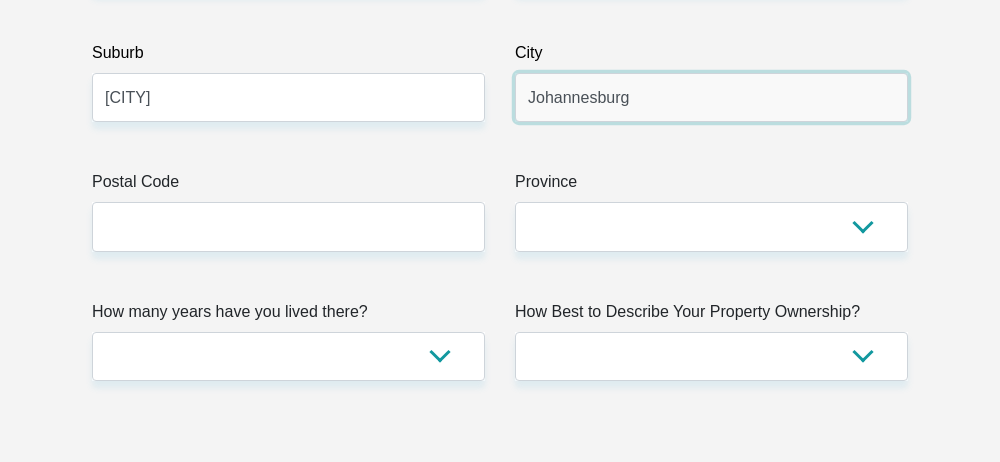 type on "Johannesburg" 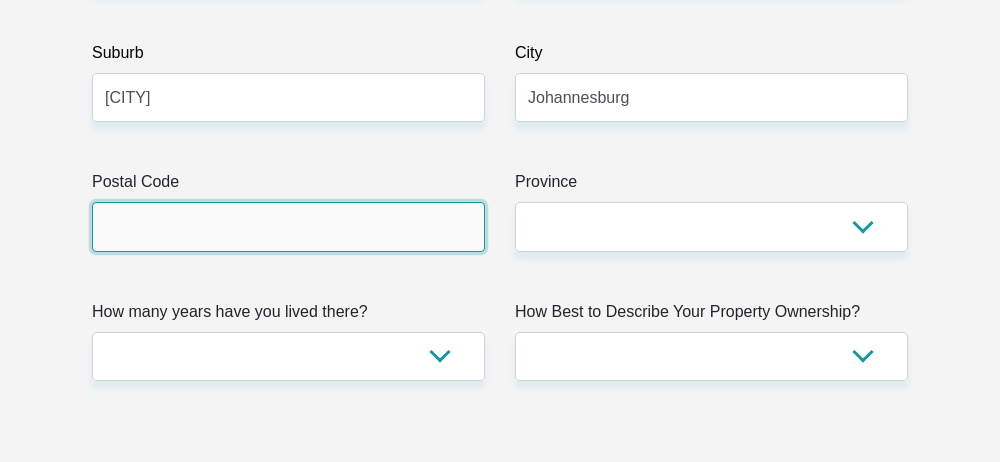click on "Postal Code" at bounding box center [288, 226] 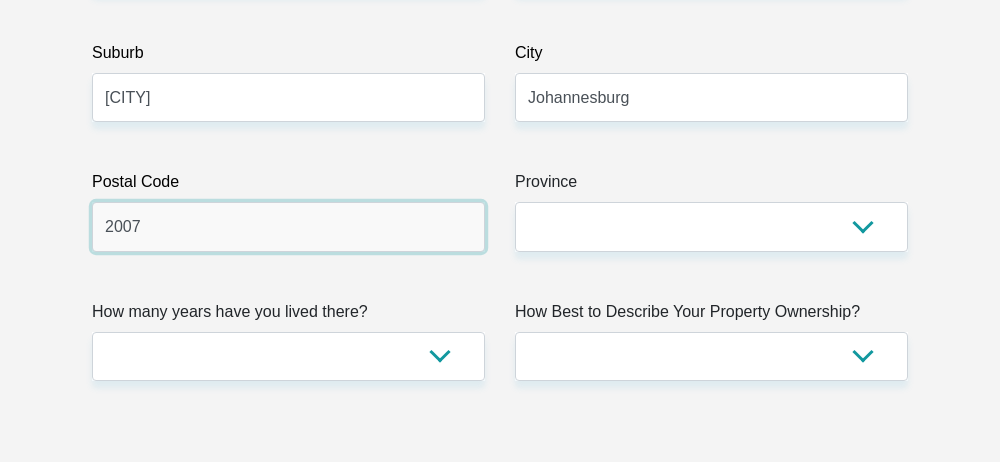 type on "2007" 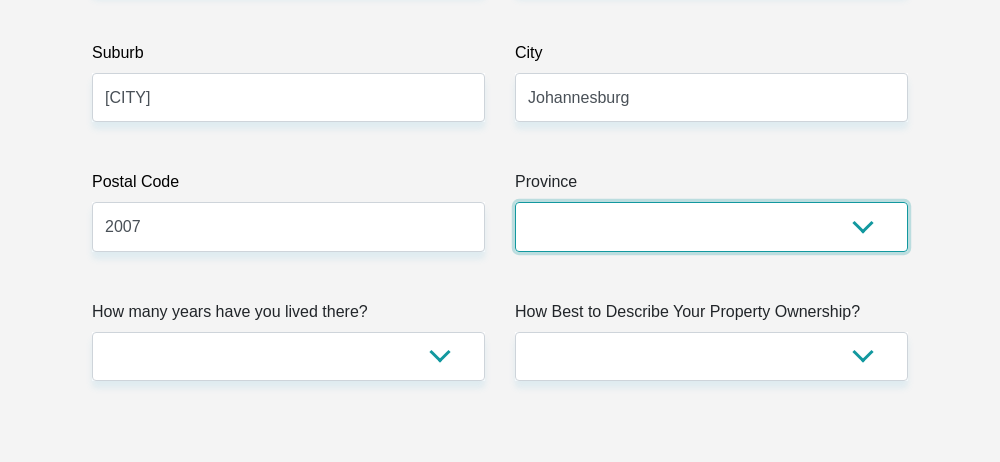 click on "Eastern Cape
Free State
Gauteng
KwaZulu-Natal
Limpopo
Mpumalanga
Northern Cape
North West
Western Cape" at bounding box center [711, 226] 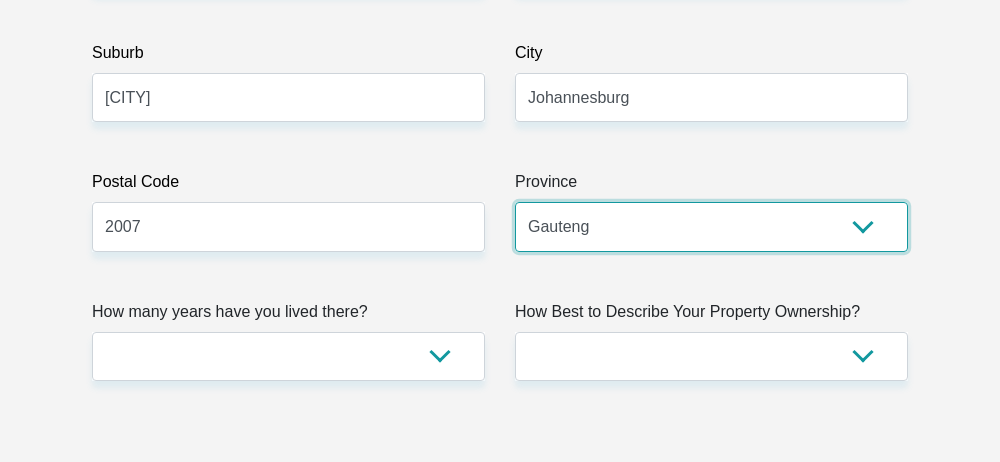 click on "Eastern Cape
Free State
Gauteng
KwaZulu-Natal
Limpopo
Mpumalanga
Northern Cape
North West
Western Cape" at bounding box center (711, 226) 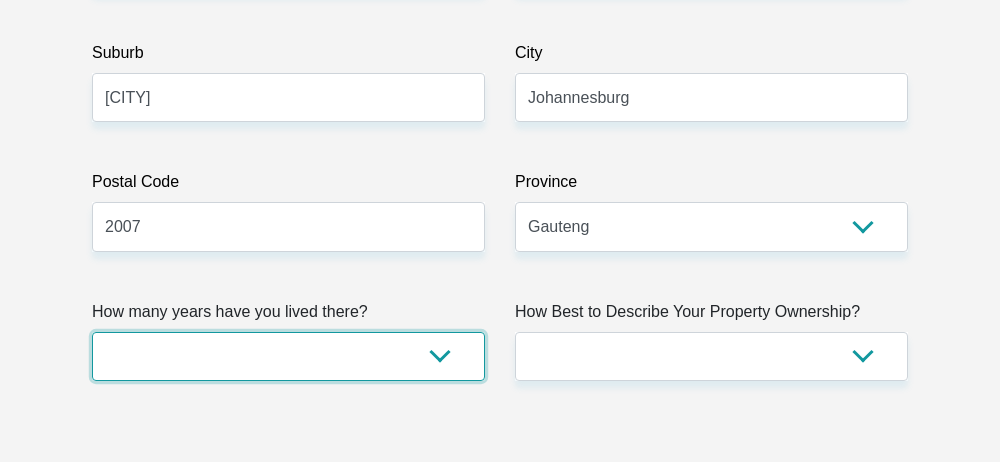 click on "less than 1 year
1-3 years
3-5 years
5+ years" at bounding box center (288, 356) 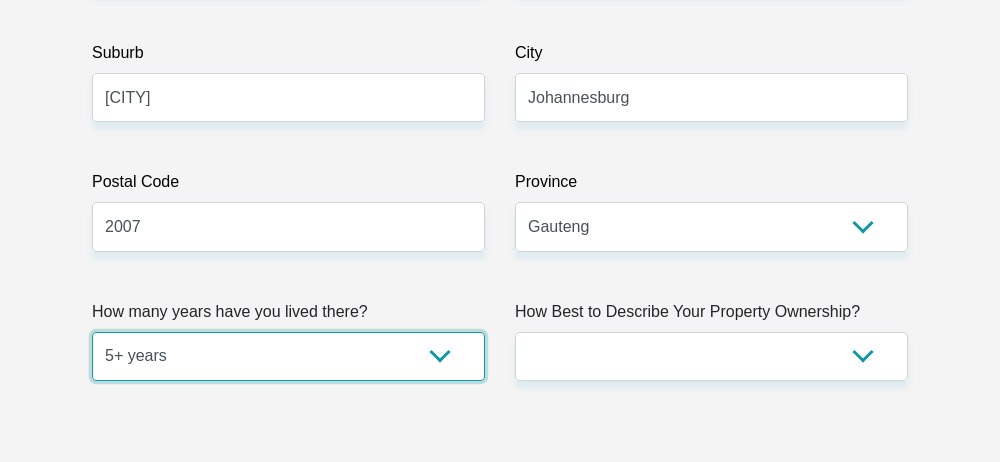 click on "less than 1 year
1-3 years
3-5 years
5+ years" at bounding box center [288, 356] 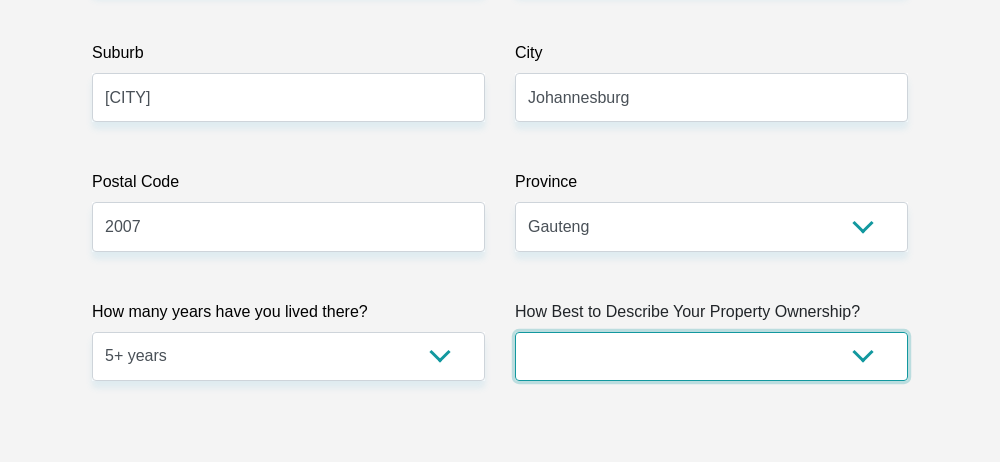 click on "Owned
Rented
Family Owned
Company Dwelling" at bounding box center (711, 356) 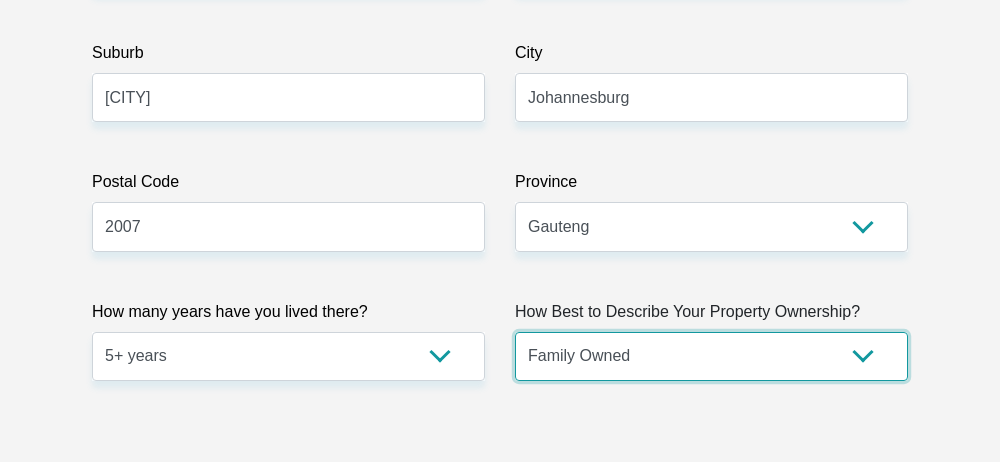 click on "Owned
Rented
Family Owned
Company Dwelling" at bounding box center (711, 356) 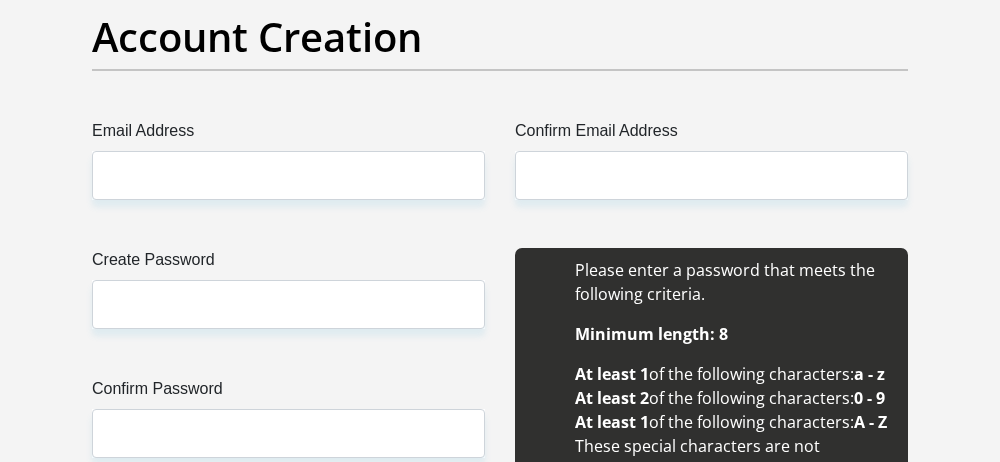 scroll, scrollTop: 1801, scrollLeft: 0, axis: vertical 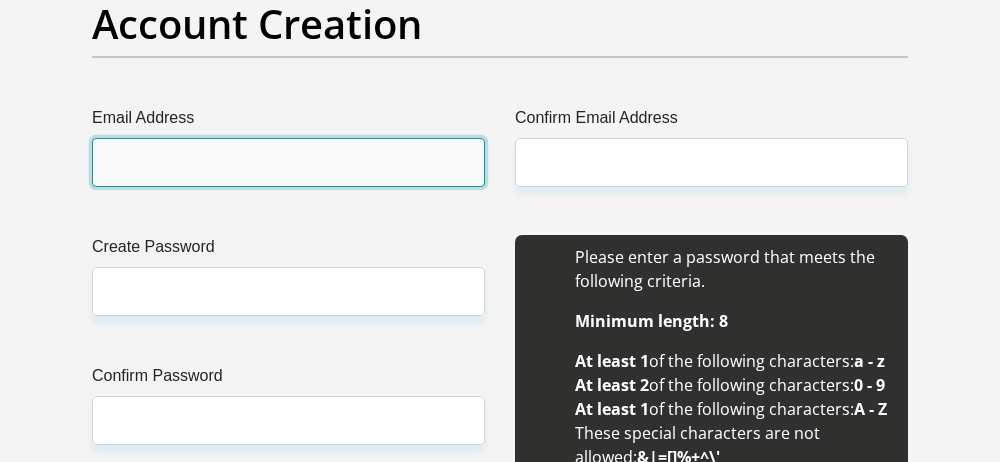 click on "Email Address" at bounding box center [288, 162] 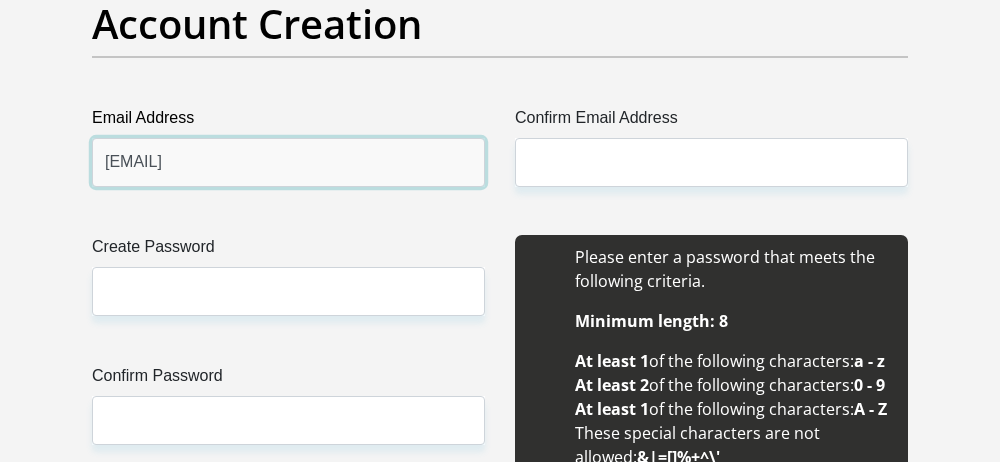 drag, startPoint x: 290, startPoint y: 162, endPoint x: 100, endPoint y: 152, distance: 190.26297 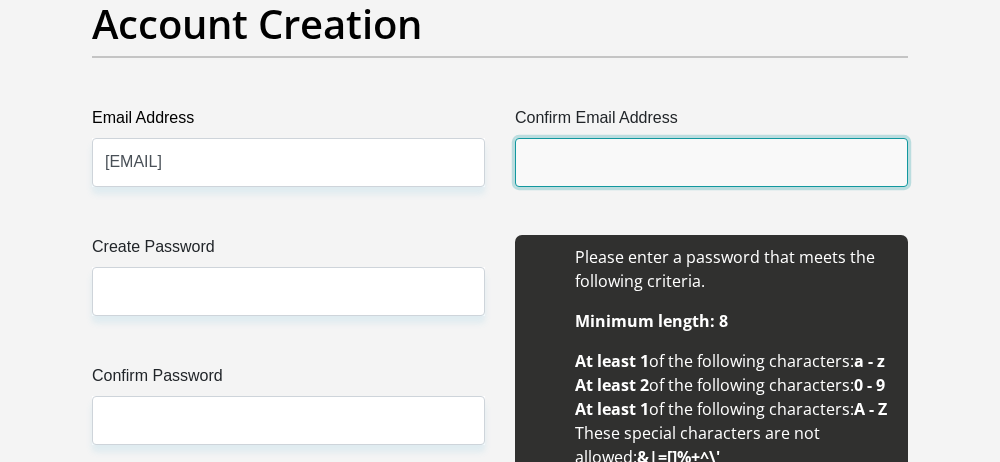 click on "Confirm Email Address" at bounding box center [711, 162] 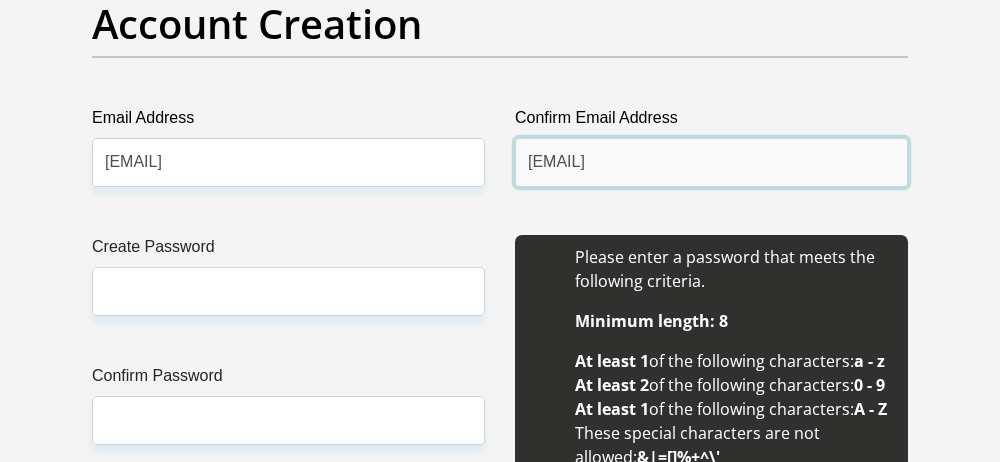 type on "[EMAIL]" 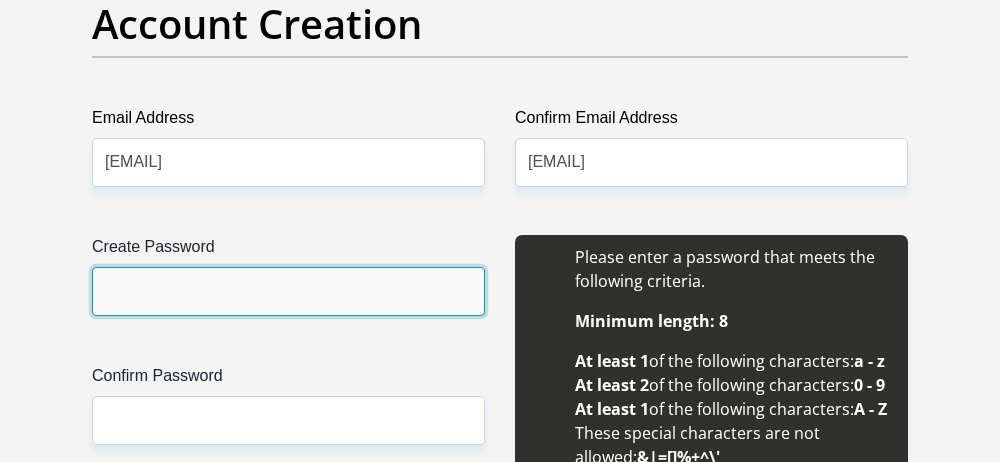 click on "Create Password" at bounding box center (288, 291) 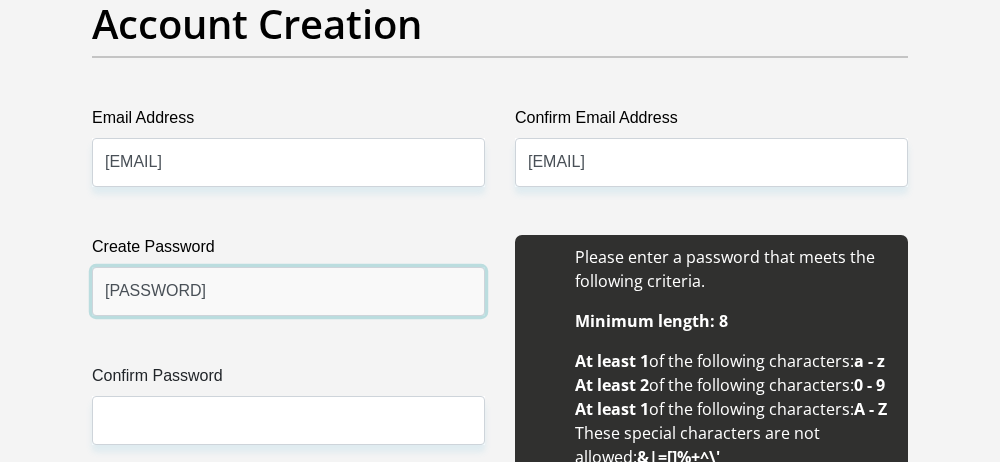 type on "[PASSWORD]" 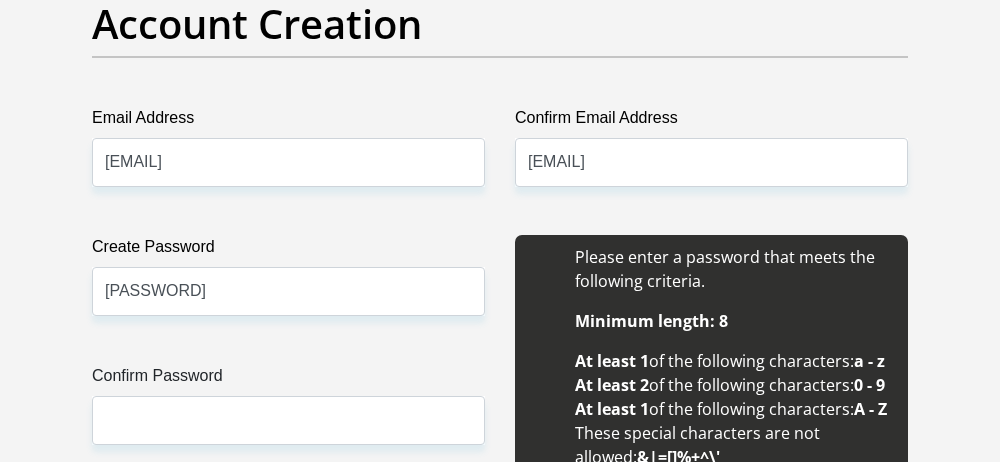 click on "Confirm Password" at bounding box center (288, 380) 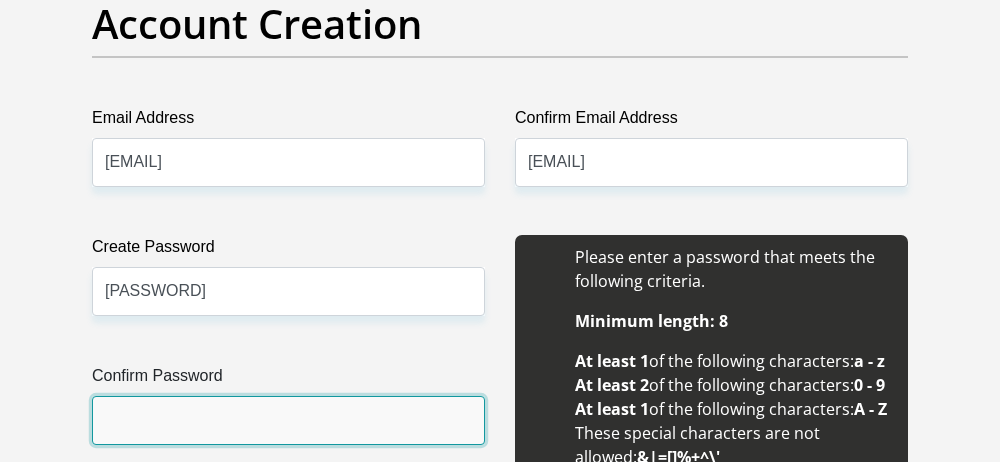 click on "Confirm Password" at bounding box center (288, 420) 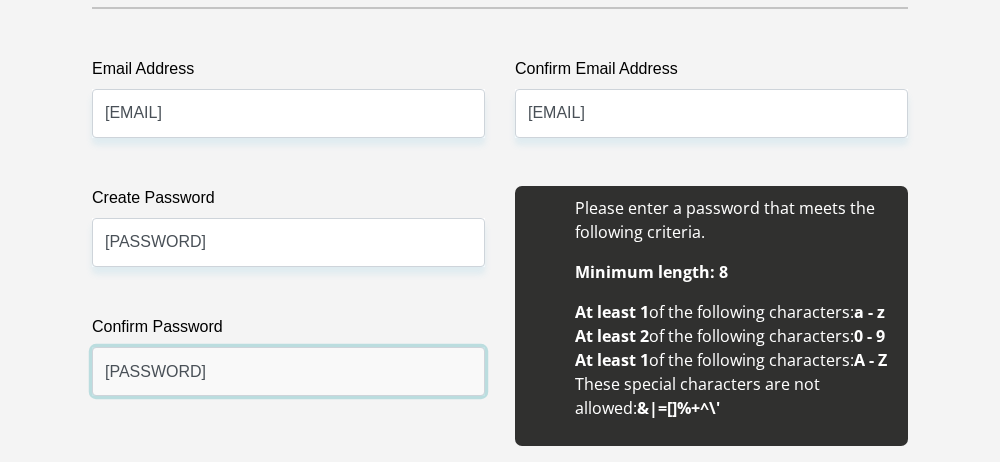 scroll, scrollTop: 1801, scrollLeft: 0, axis: vertical 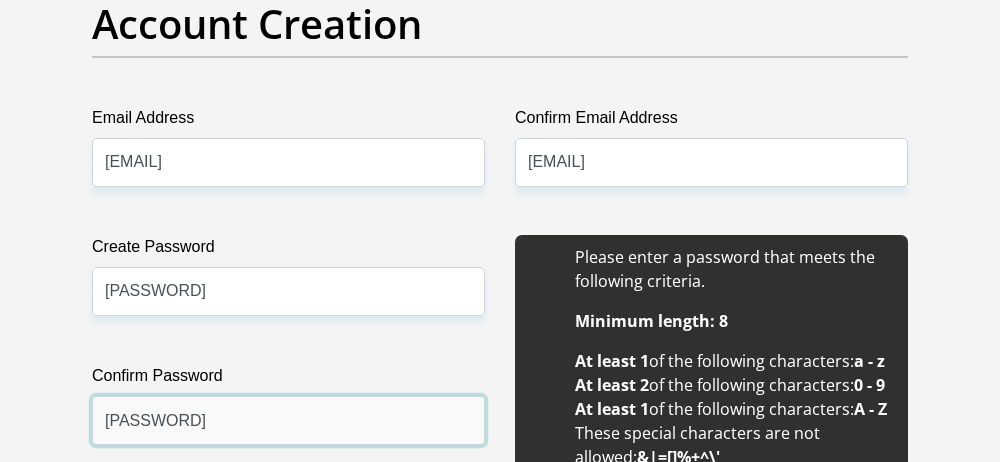 type on "[PASSWORD]" 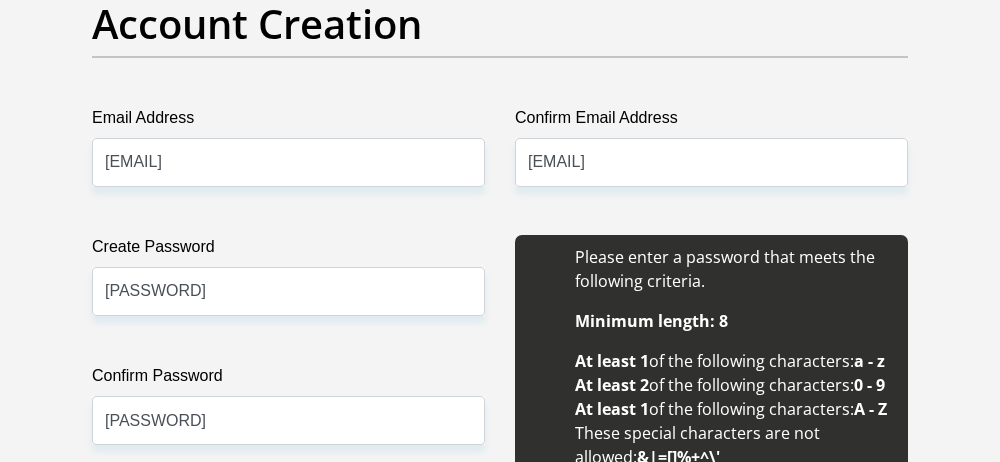 click on "Create Password
[PASSWORD]
Please input valid password
Confirm Password
[PASSWORD]" at bounding box center [288, 365] 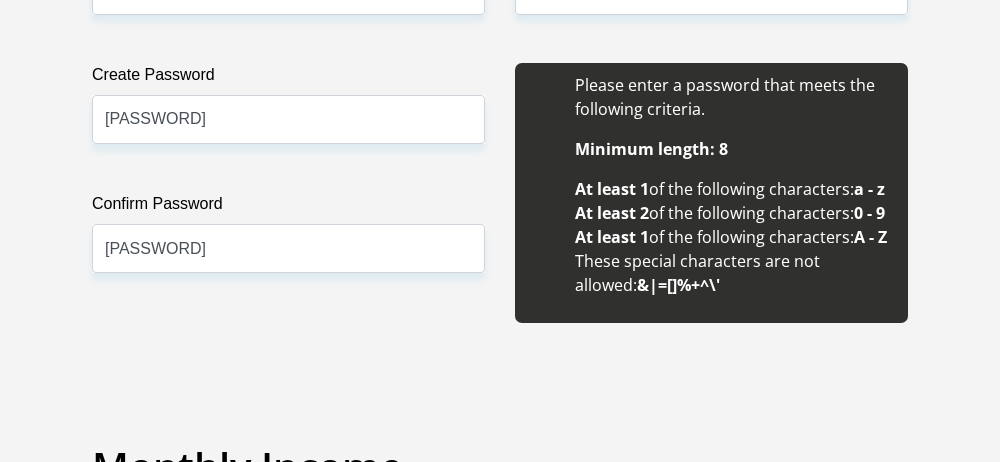 scroll, scrollTop: 2001, scrollLeft: 0, axis: vertical 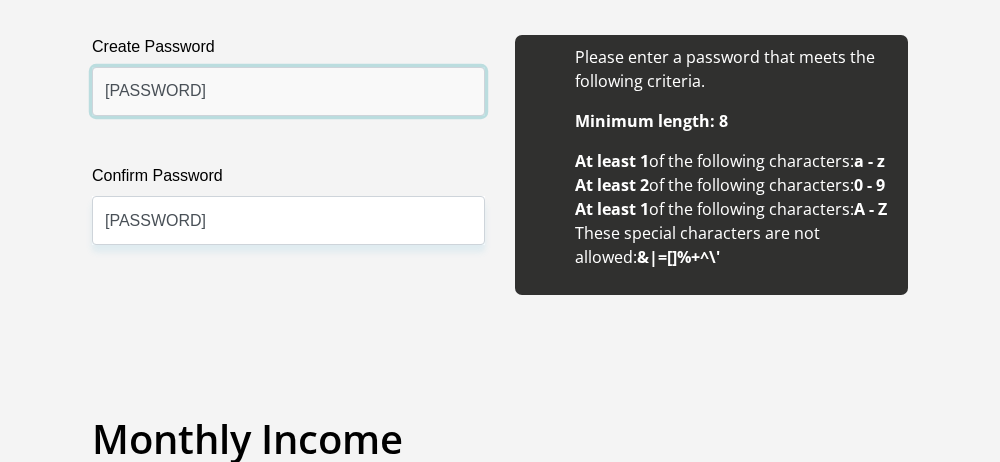 click on "[PASSWORD]" at bounding box center (288, 91) 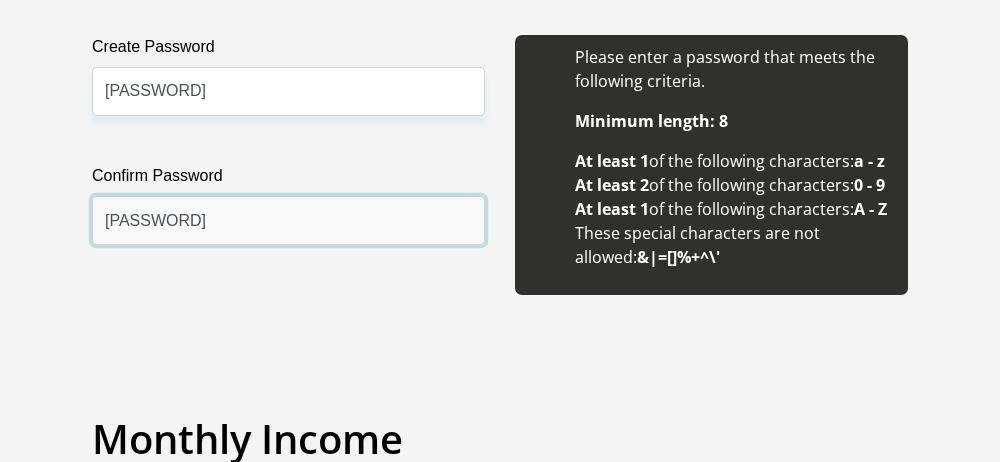 click on "[PASSWORD]" at bounding box center (288, 220) 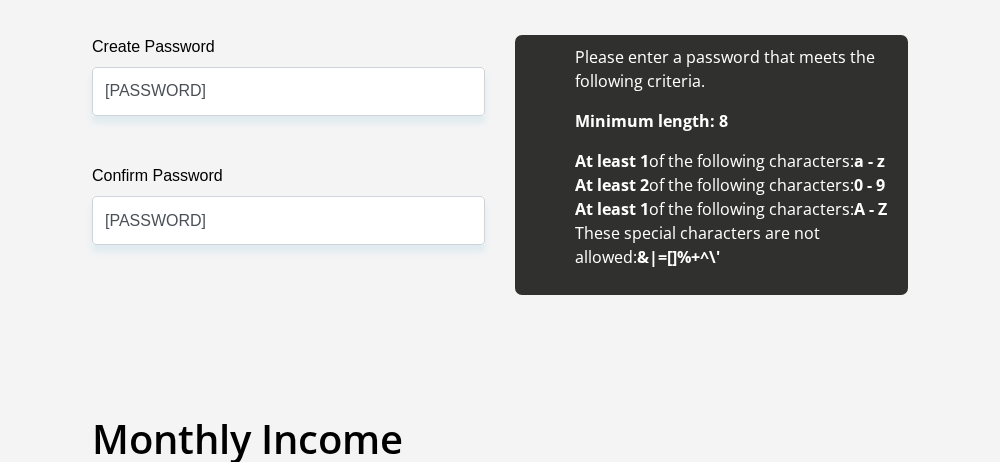 click on "Create Password
[PASSWORD]
Please input valid password
Confirm Password
[PASSWORD]" at bounding box center (288, 165) 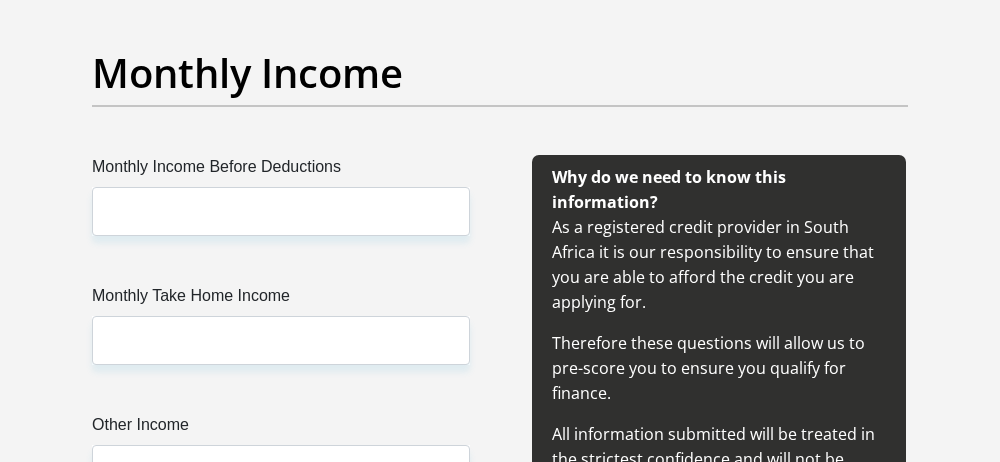 scroll, scrollTop: 2401, scrollLeft: 0, axis: vertical 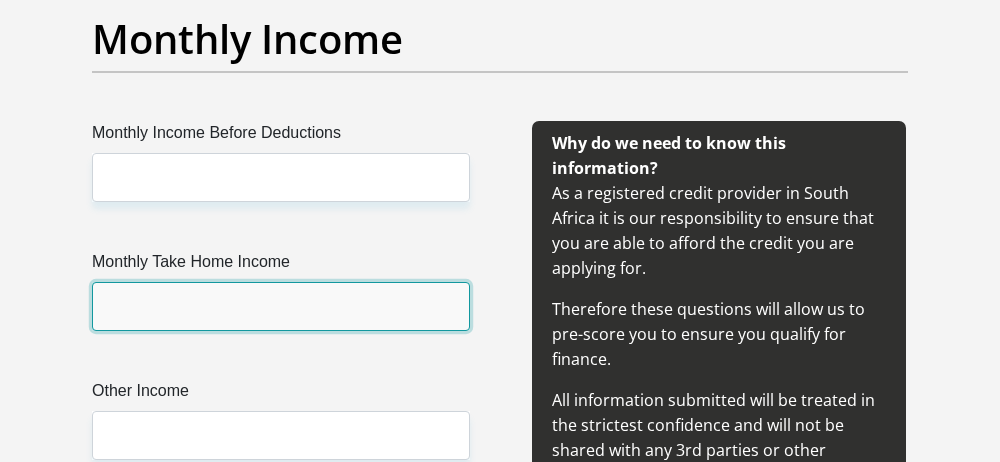 click on "Monthly Take Home Income" at bounding box center (281, 306) 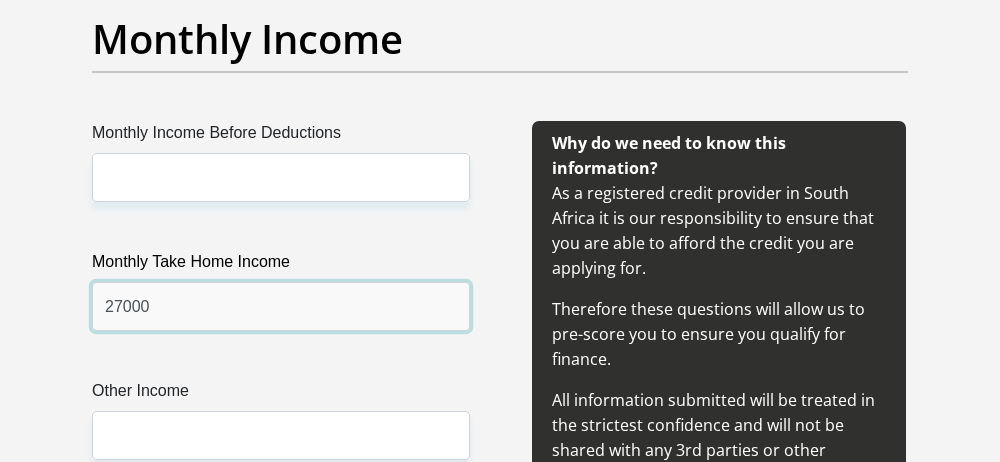type on "27000" 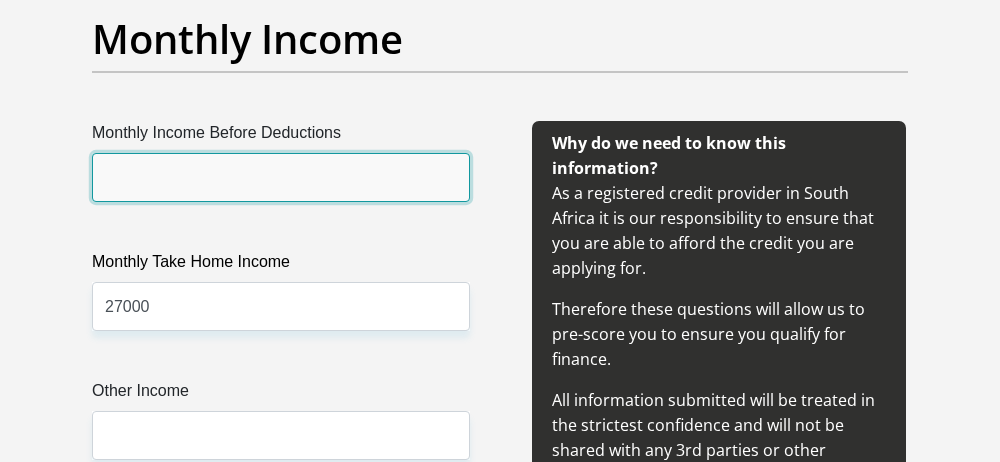 click on "Monthly Income Before Deductions" at bounding box center [281, 177] 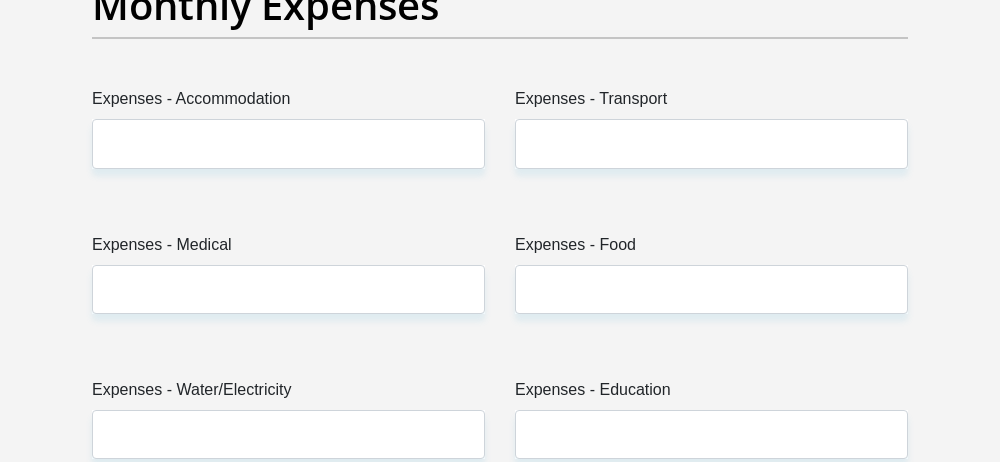scroll, scrollTop: 3001, scrollLeft: 0, axis: vertical 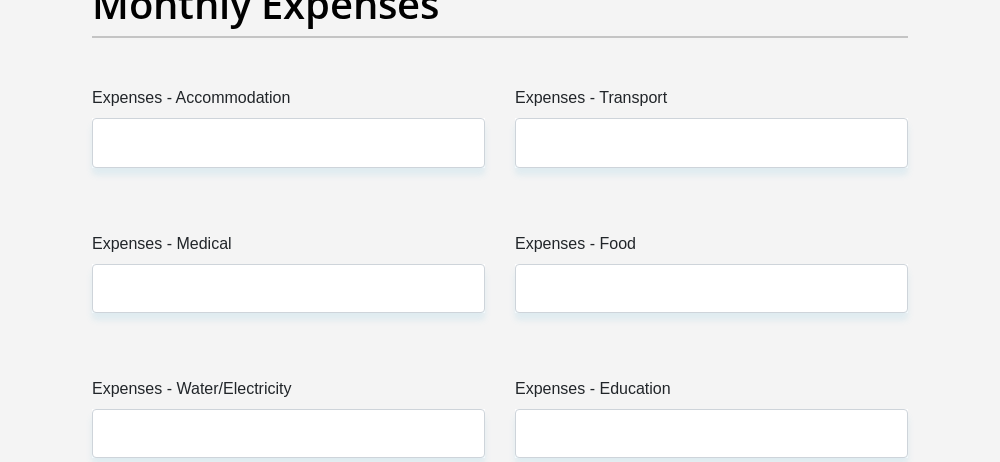 type on "41000" 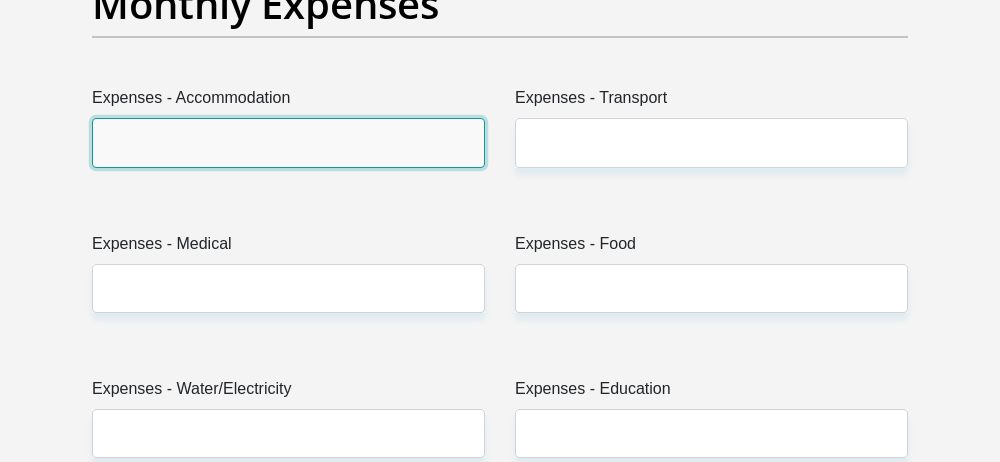 click on "Expenses - Accommodation" at bounding box center [288, 142] 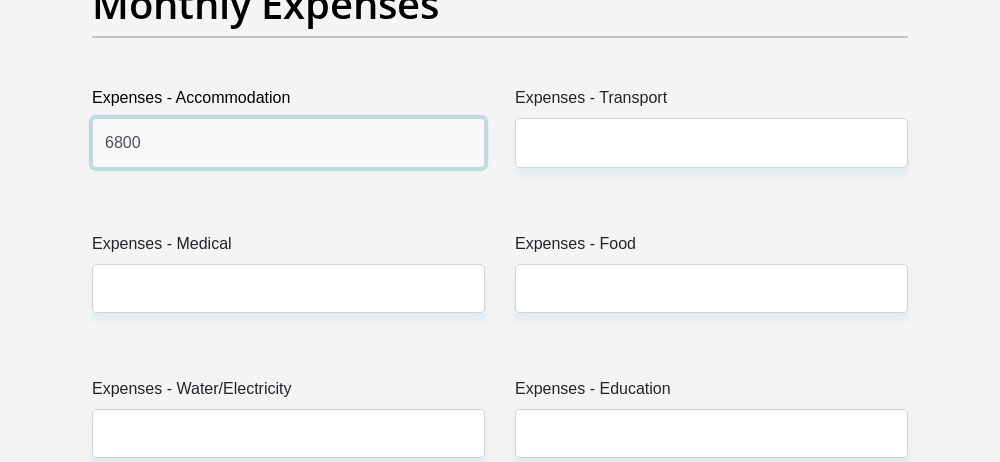 type on "6800" 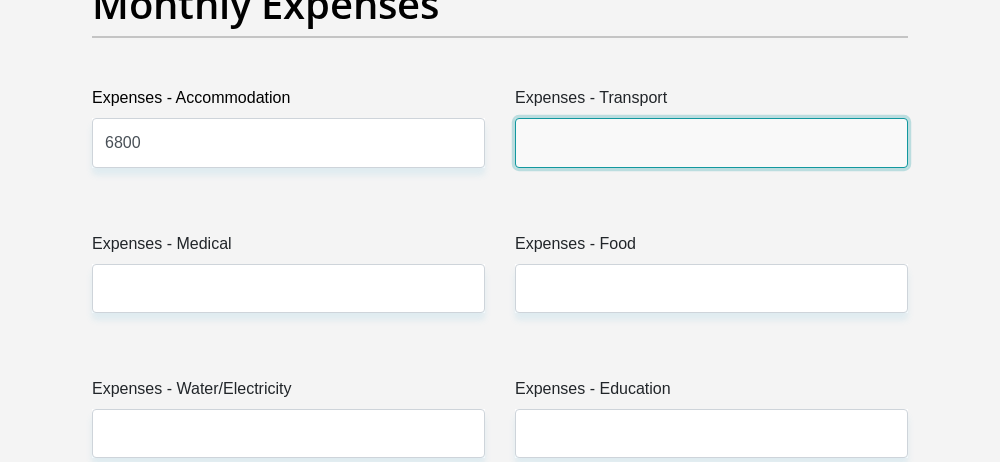 click on "Expenses - Transport" at bounding box center [711, 142] 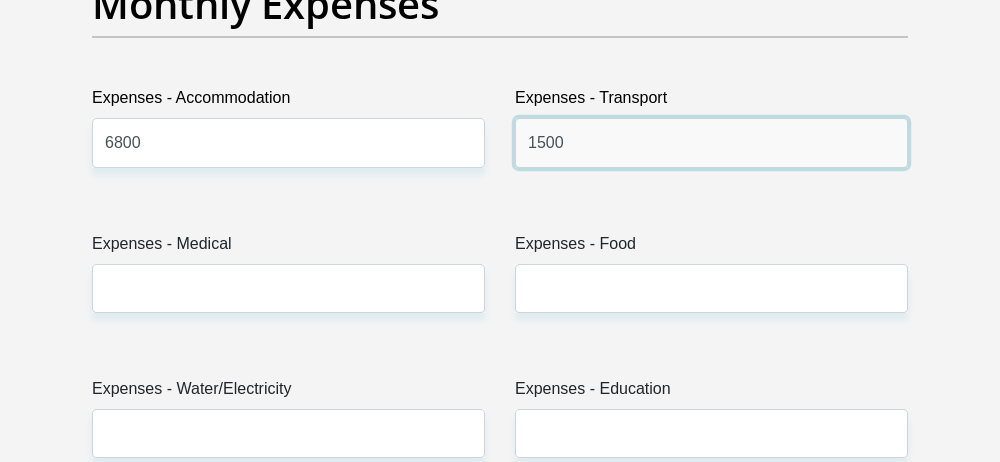 type on "1500" 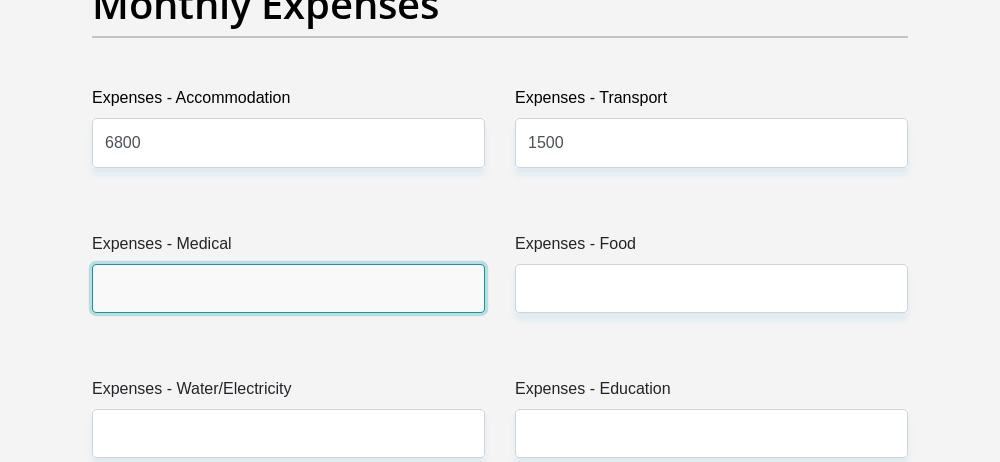 click on "Expenses - Medical" at bounding box center [288, 288] 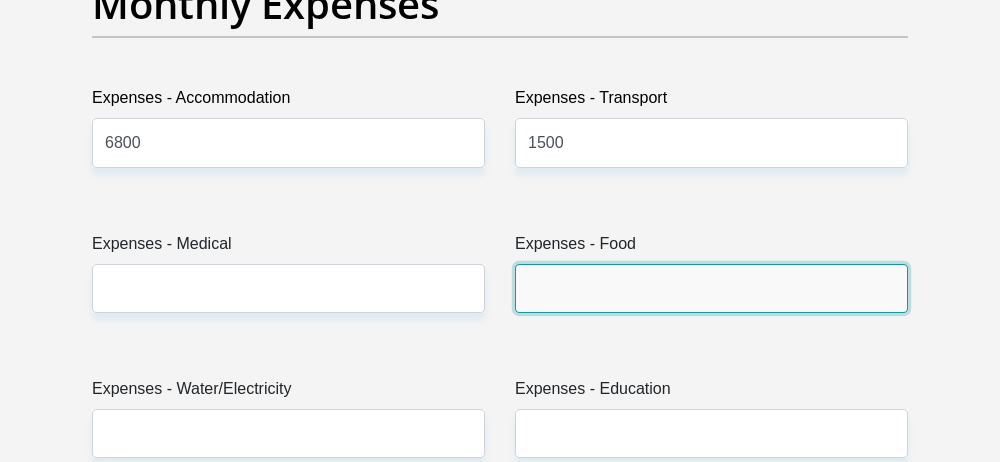 click on "Expenses - Food" at bounding box center [711, 288] 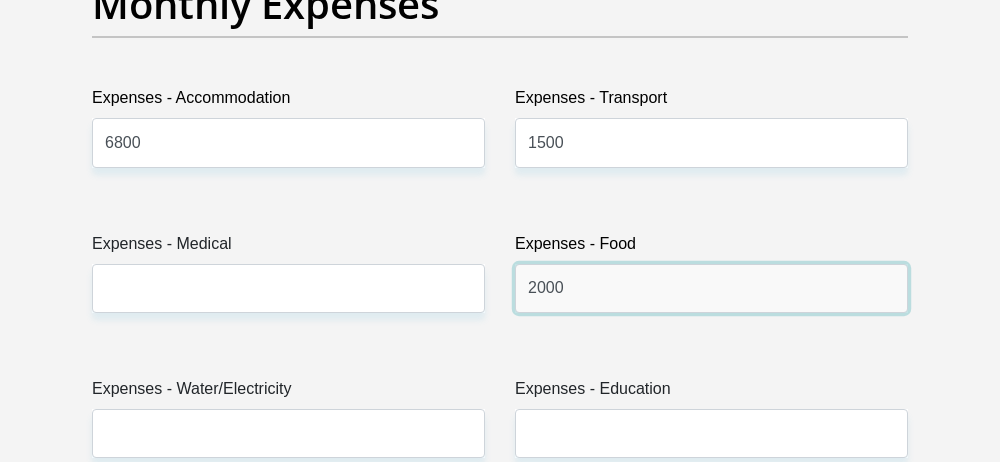 type on "2000" 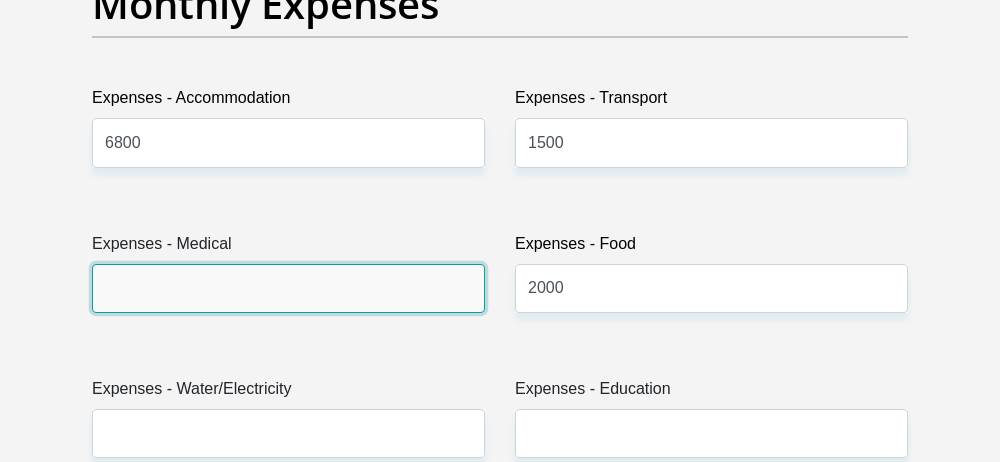 click on "Expenses - Medical" at bounding box center (288, 288) 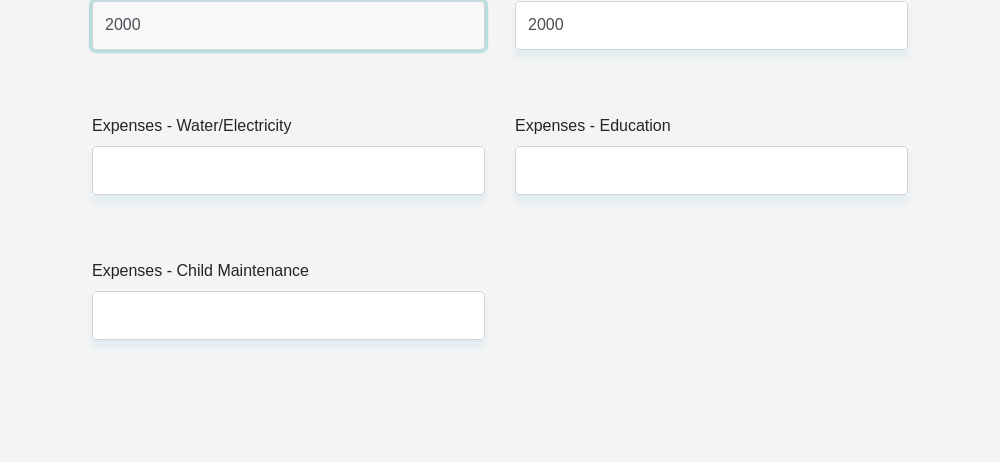 scroll, scrollTop: 3301, scrollLeft: 0, axis: vertical 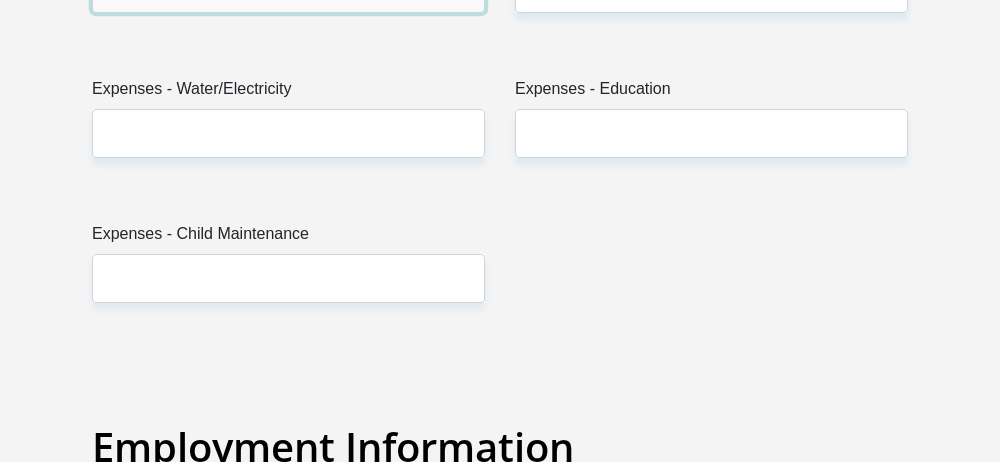 type on "2000" 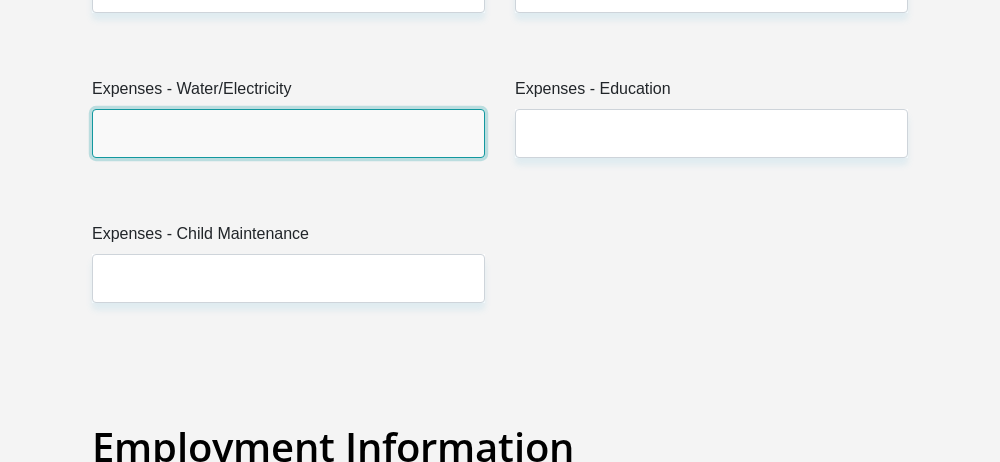click on "Expenses - Water/Electricity" at bounding box center [288, 133] 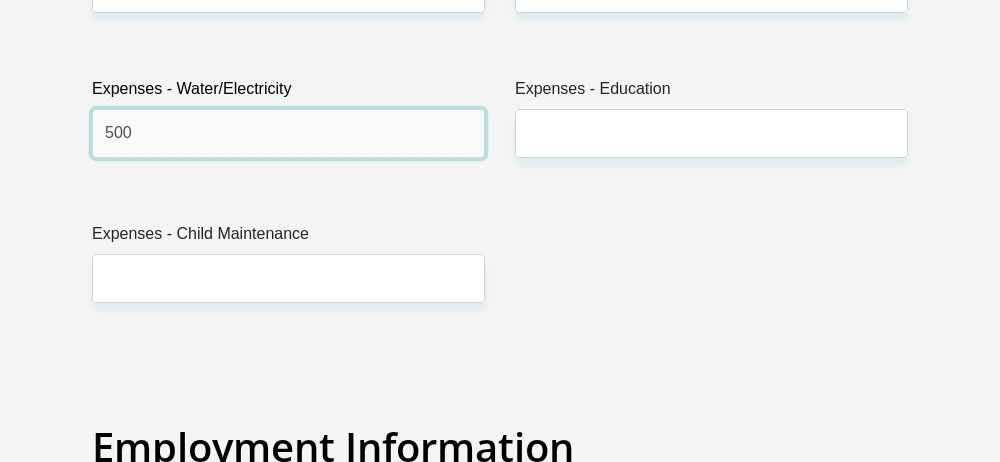 type on "500" 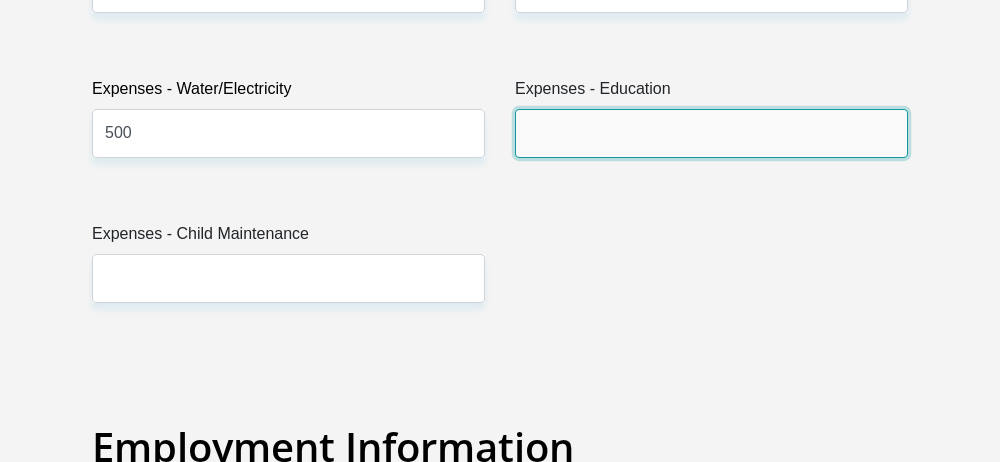 click on "Expenses - Education" at bounding box center (711, 133) 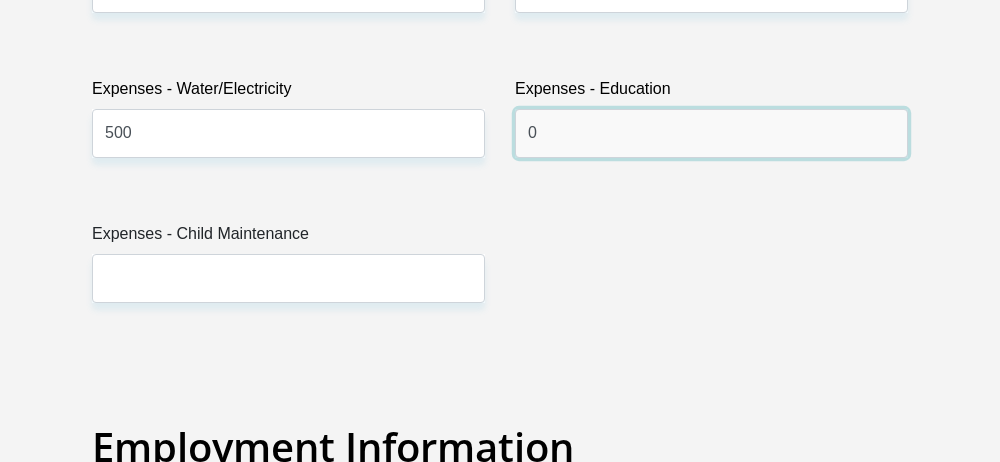 type on "0" 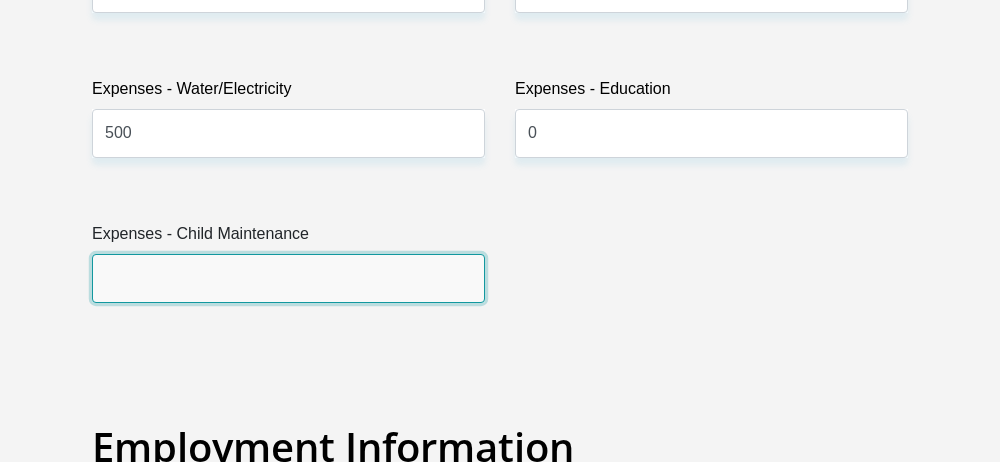 click on "Expenses - Child Maintenance" at bounding box center [288, 278] 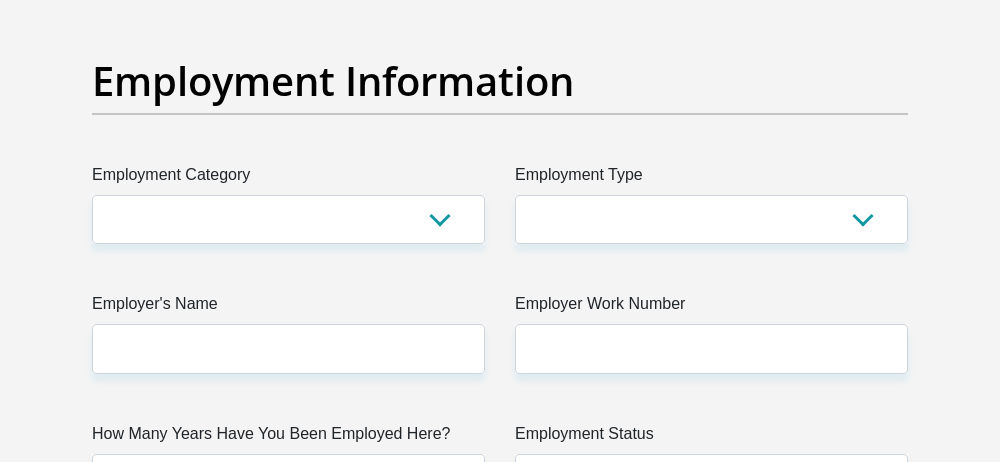 scroll, scrollTop: 3701, scrollLeft: 0, axis: vertical 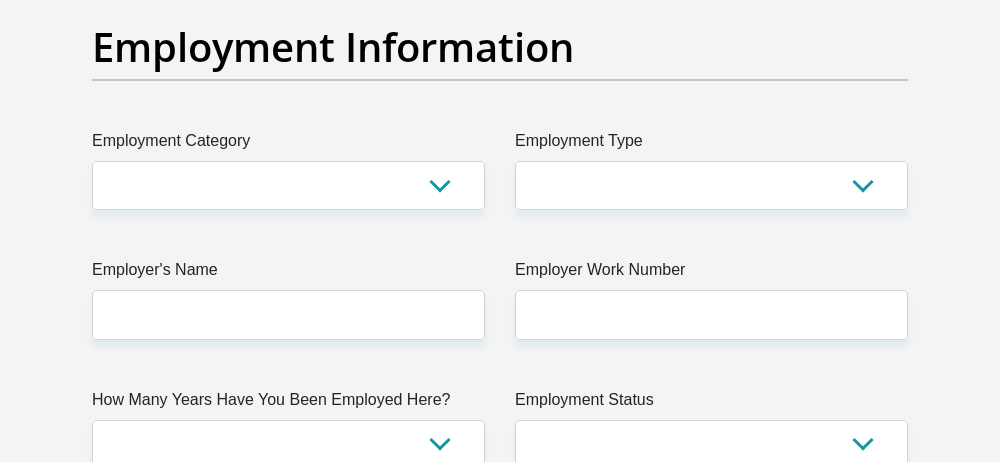 type on "0" 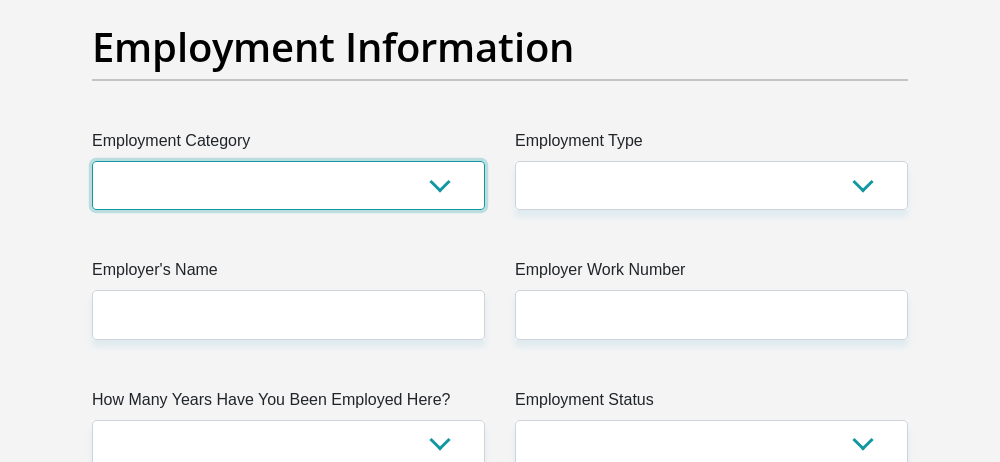 click on "AGRICULTURE
ALCOHOL & TOBACCO
CONSTRUCTION MATERIALS
METALLURGY
EQUIPMENT FOR RENEWABLE ENERGY
SPECIALIZED CONTRACTORS
CAR
GAMING (INCL. INTERNET
OTHER WHOLESALE
UNLICENSED PHARMACEUTICALS
CURRENCY EXCHANGE HOUSES
OTHER FINANCIAL INSTITUTIONS & INSURANCE
REAL ESTATE AGENTS
OIL & GAS
OTHER MATERIALS (E.G. IRON ORE)
PRECIOUS STONES & PRECIOUS METALS
POLITICAL ORGANIZATIONS
RELIGIOUS ORGANIZATIONS(NOT SECTS)
ACTI. HAVING BUSINESS DEAL WITH PUBLIC ADMINISTRATION
LAUNDROMATS" at bounding box center [288, 185] 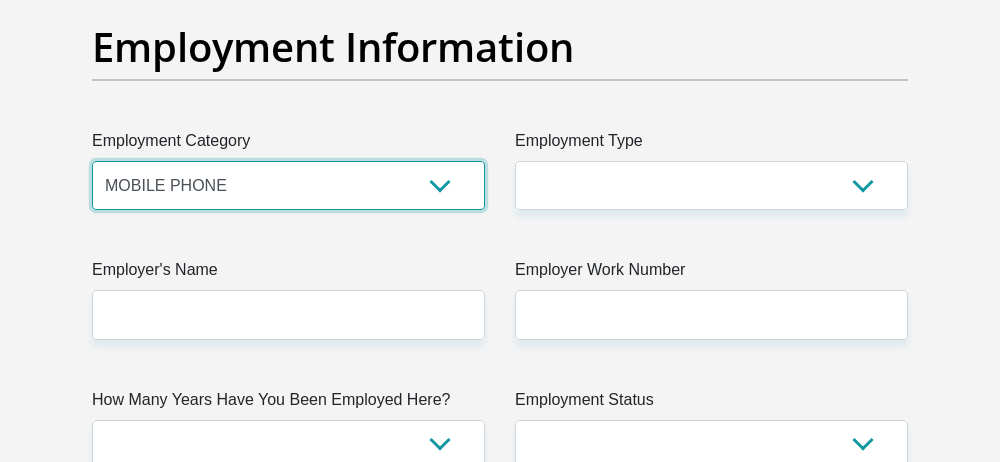 click on "AGRICULTURE
ALCOHOL & TOBACCO
CONSTRUCTION MATERIALS
METALLURGY
EQUIPMENT FOR RENEWABLE ENERGY
SPECIALIZED CONTRACTORS
CAR
GAMING (INCL. INTERNET
OTHER WHOLESALE
UNLICENSED PHARMACEUTICALS
CURRENCY EXCHANGE HOUSES
OTHER FINANCIAL INSTITUTIONS & INSURANCE
REAL ESTATE AGENTS
OIL & GAS
OTHER MATERIALS (E.G. IRON ORE)
PRECIOUS STONES & PRECIOUS METALS
POLITICAL ORGANIZATIONS
RELIGIOUS ORGANIZATIONS(NOT SECTS)
ACTI. HAVING BUSINESS DEAL WITH PUBLIC ADMINISTRATION
LAUNDROMATS" at bounding box center (288, 185) 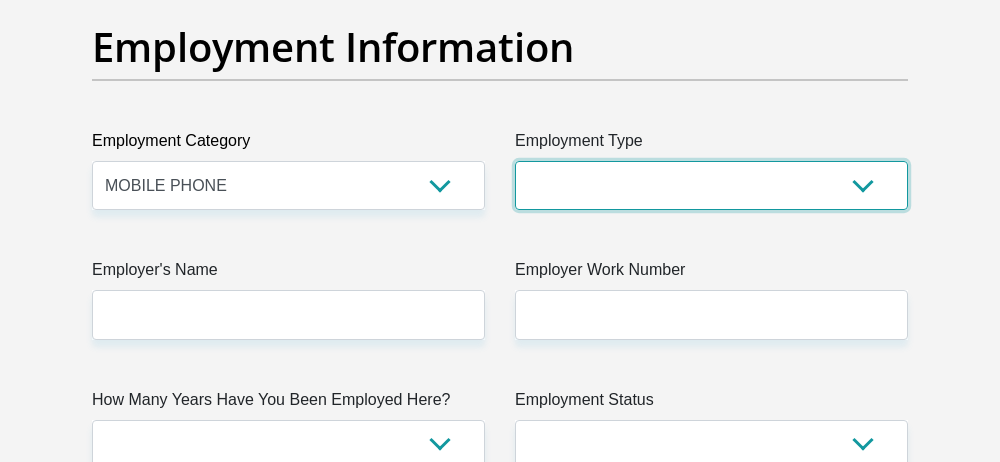 click on "College/Lecturer
Craft Seller
Creative
Driver
Executive
Farmer
Forces - Non Commissioned
Forces - Officer
Hawker
Housewife
Labourer
Licenced Professional
Manager
Miner
Non Licenced Professional
Office Staff/Clerk
Outside Worker
Pensioner
Permanent Teacher
Production/Manufacturing
Sales
Self-Employed
Semi-Professional Worker
Service Industry  Social Worker  Student" at bounding box center (711, 185) 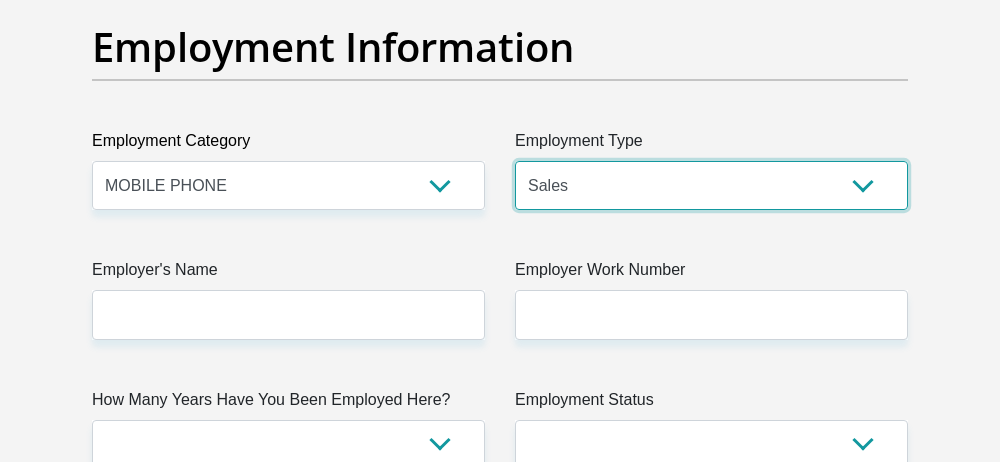 click on "College/Lecturer
Craft Seller
Creative
Driver
Executive
Farmer
Forces - Non Commissioned
Forces - Officer
Hawker
Housewife
Labourer
Licenced Professional
Manager
Miner
Non Licenced Professional
Office Staff/Clerk
Outside Worker
Pensioner
Permanent Teacher
Production/Manufacturing
Sales
Self-Employed
Semi-Professional Worker
Service Industry  Social Worker  Student" at bounding box center [711, 185] 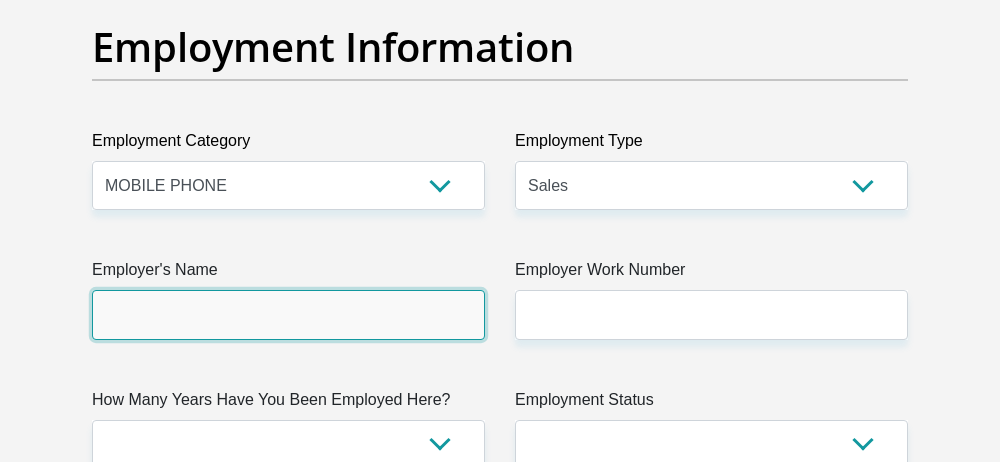 click on "Employer's Name" at bounding box center [288, 314] 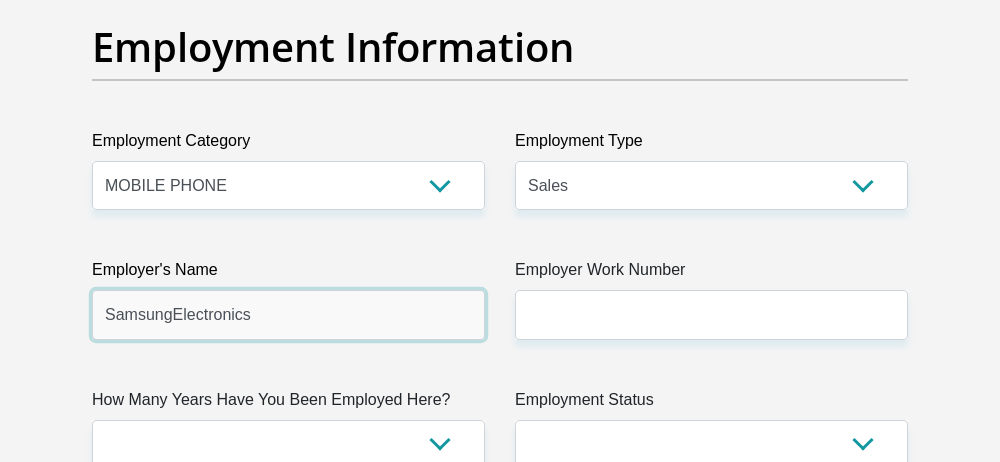 type on "SamsungElectronics" 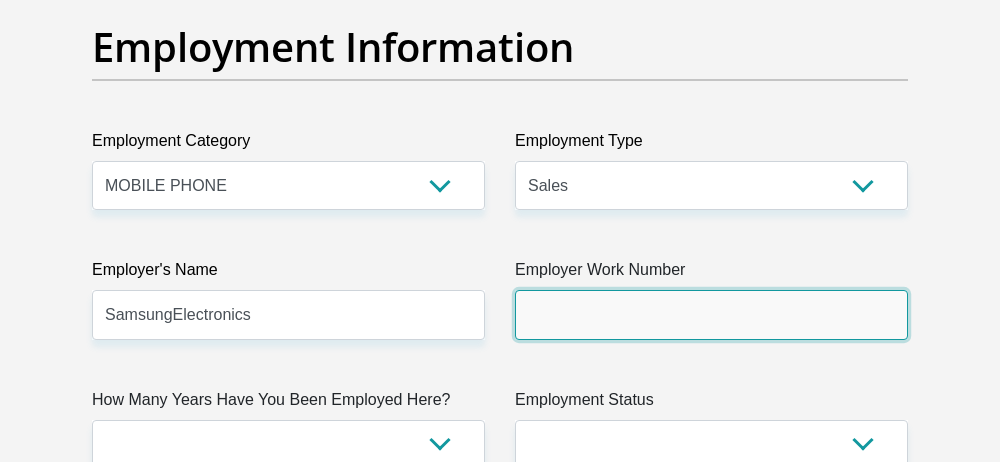 click on "Employer Work Number" at bounding box center (711, 314) 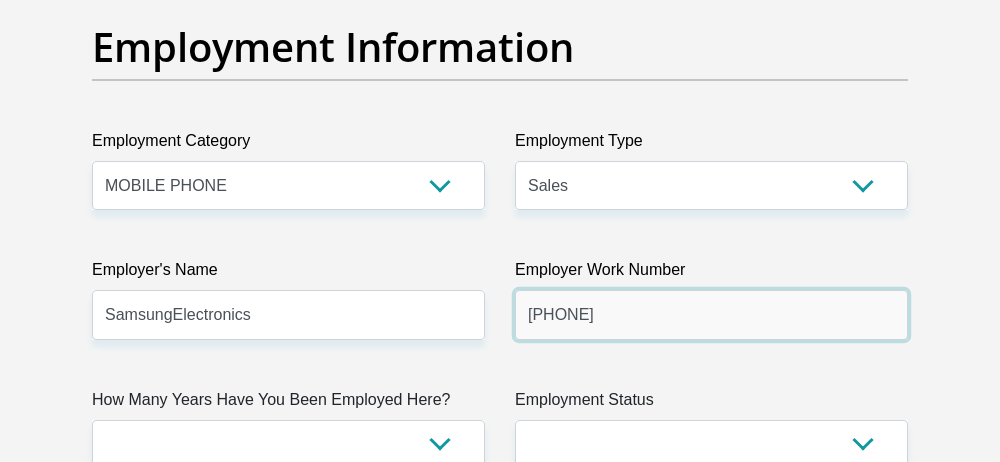 scroll, scrollTop: 4063, scrollLeft: 0, axis: vertical 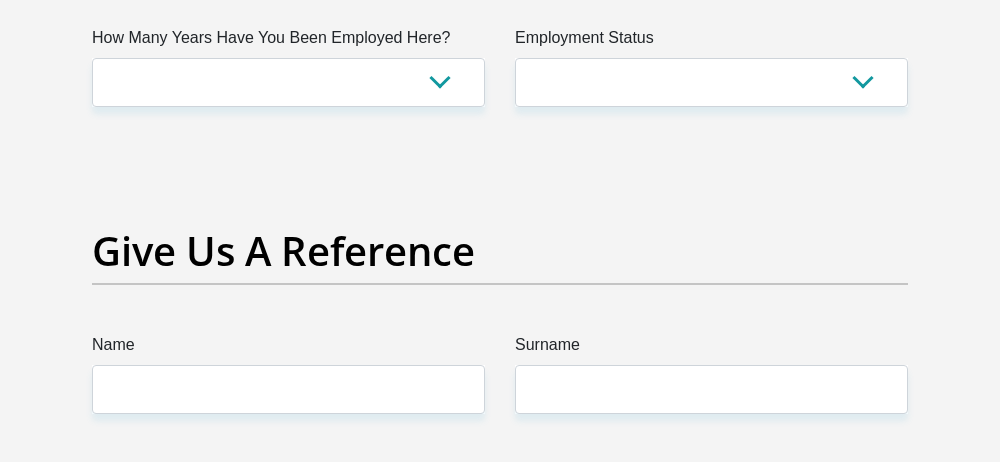 type on "[PHONE]" 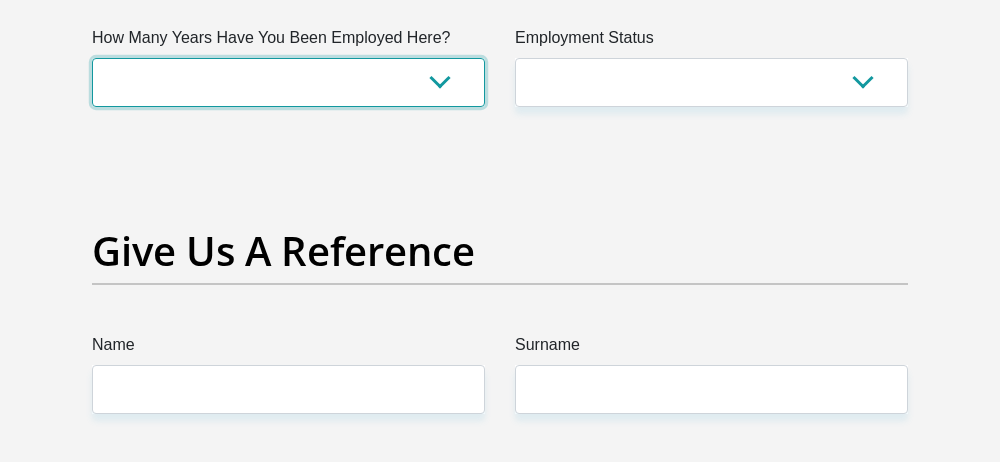 click on "less than 1 year
1-3 years
3-5 years
5+ years" at bounding box center (288, 82) 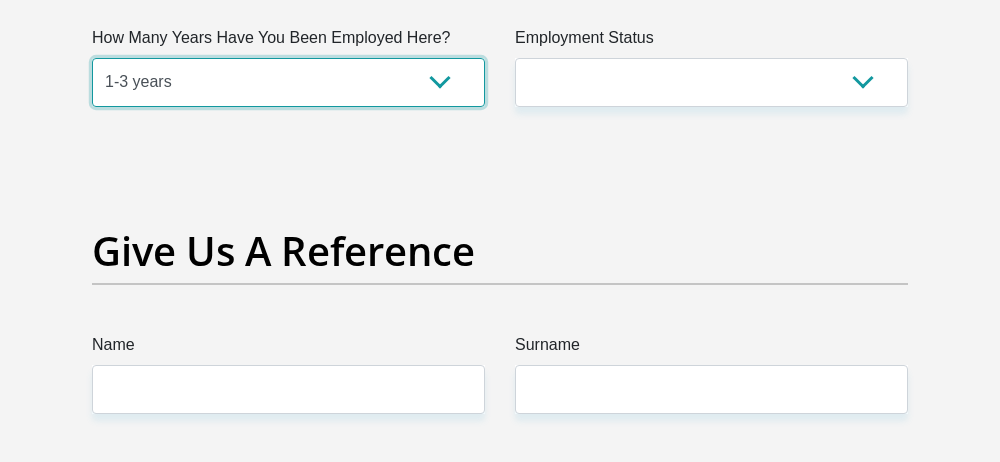 click on "less than 1 year
1-3 years
3-5 years
5+ years" at bounding box center [288, 82] 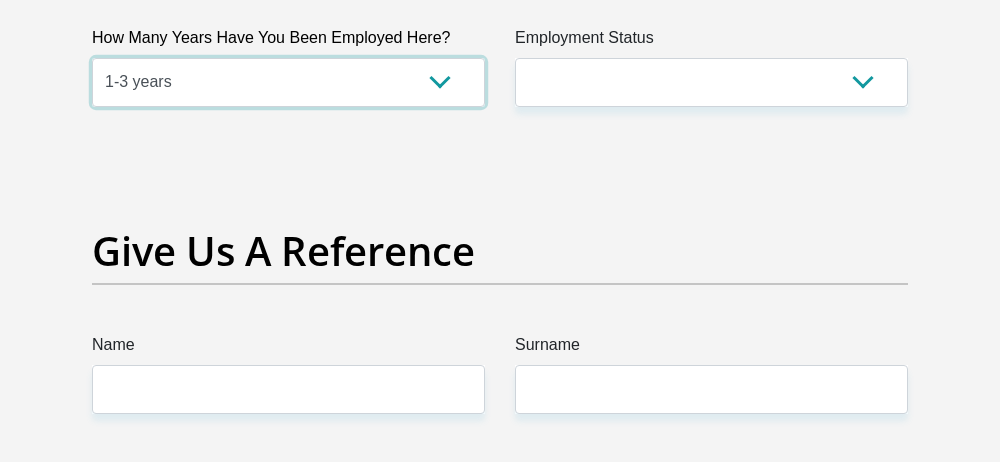 click on "less than 1 year
1-3 years
3-5 years
5+ years" at bounding box center (288, 82) 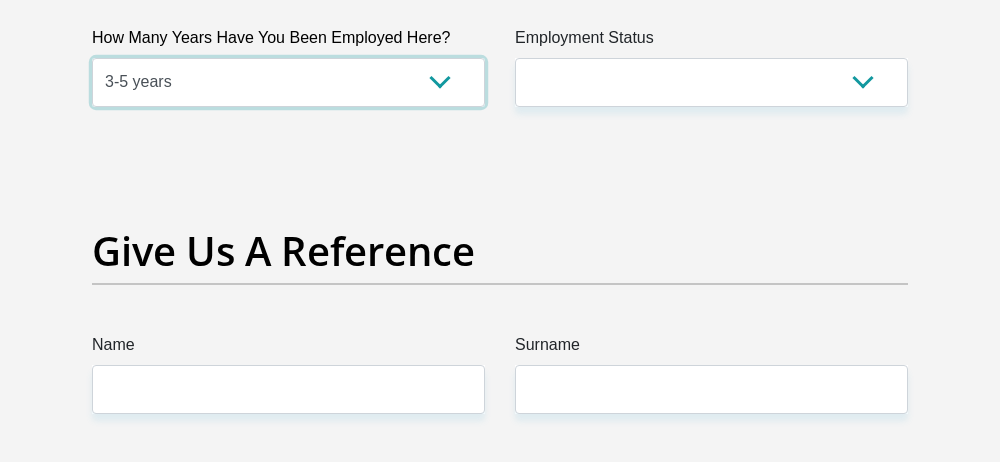 click on "less than 1 year
1-3 years
3-5 years
5+ years" at bounding box center [288, 82] 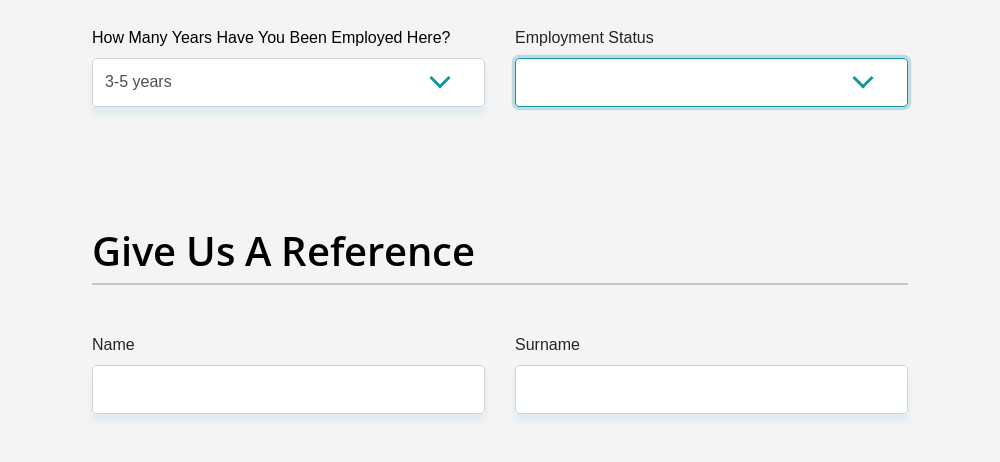 click on "Permanent/Full-time
Part-time/Casual
Contract Worker
Self-Employed
Housewife
Retired
Student
Medically Boarded
Disability
Unemployed" at bounding box center (711, 82) 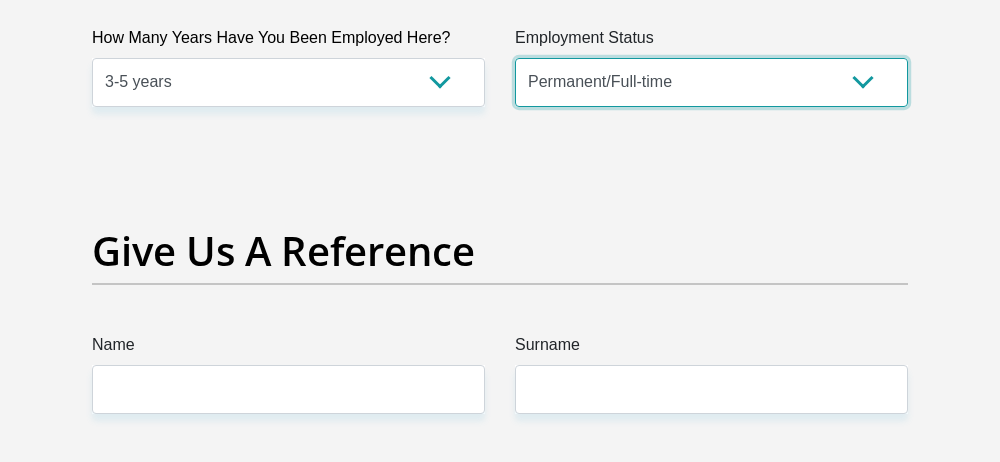 click on "Permanent/Full-time
Part-time/Casual
Contract Worker
Self-Employed
Housewife
Retired
Student
Medically Boarded
Disability
Unemployed" at bounding box center (711, 82) 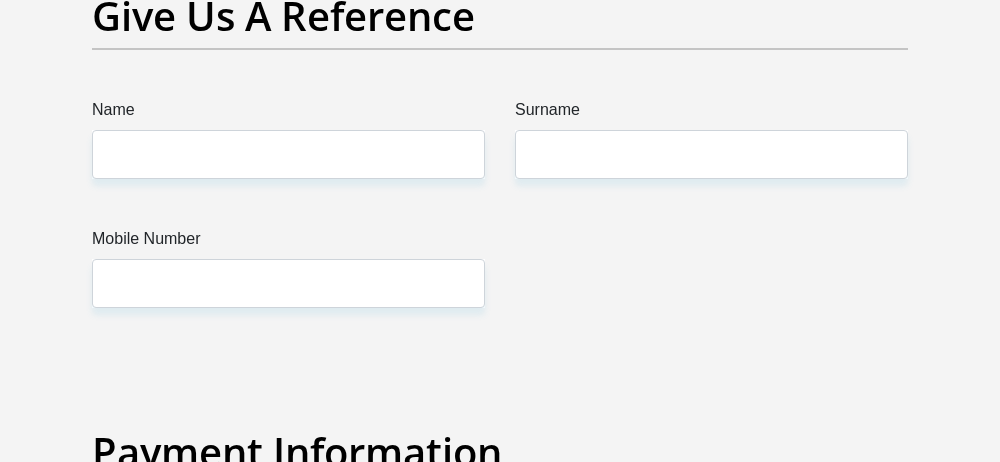 scroll, scrollTop: 4368, scrollLeft: 0, axis: vertical 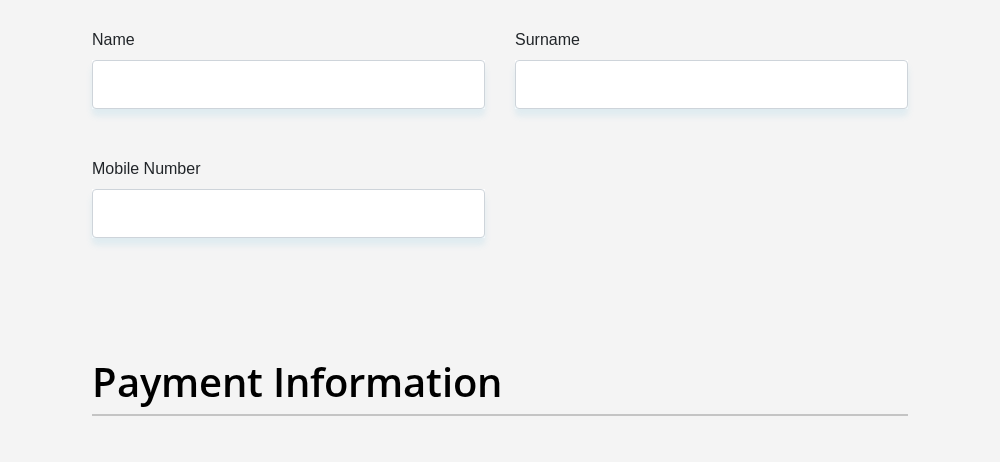 click on "Title
Mr
Ms
Mrs
Dr
Other
First Name
[FIRST]
Surname
[LAST]
ID Number
[ID NUMBER]
Please input valid ID number
Race
Black
Coloured
Indian
White
Other
Contact Number
[PHONE]
Please input valid contact number
Nationality
South Africa
Afghanistan
Aland Islands  Albania  Algeria" at bounding box center [500, -658] 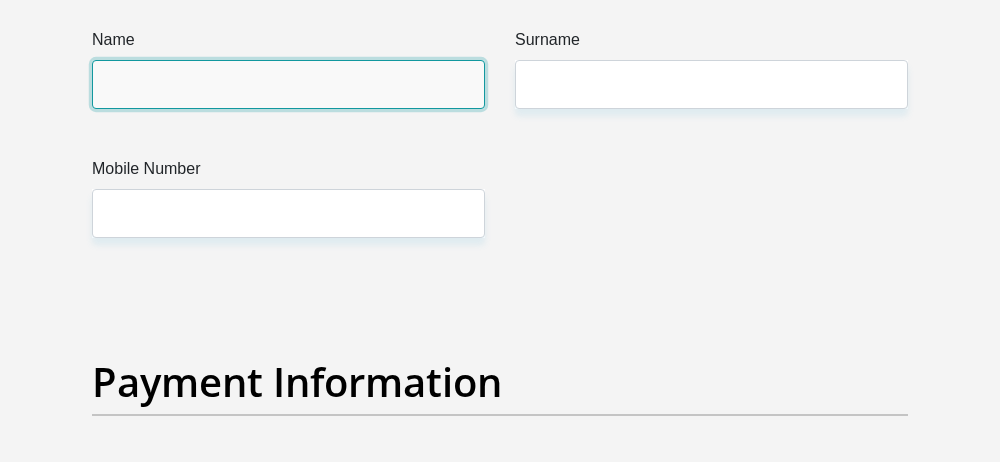 click on "Name" at bounding box center (288, 84) 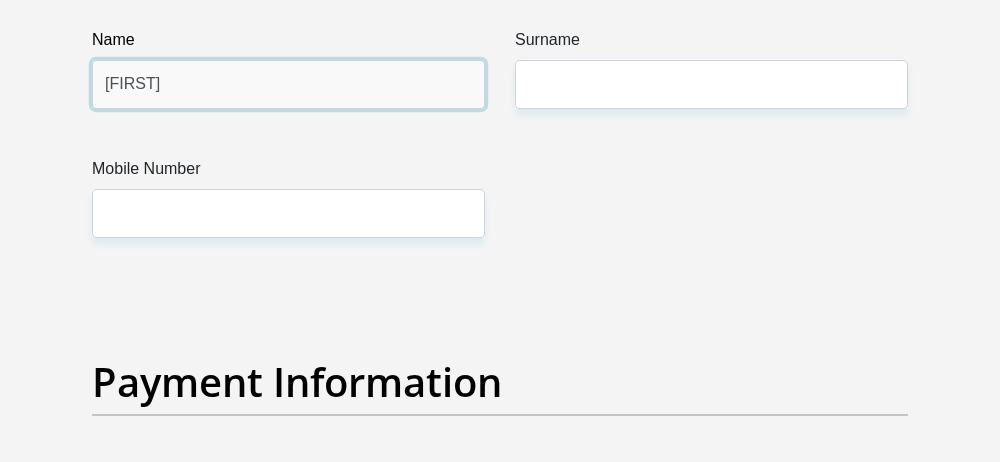 type on "[FIRST]" 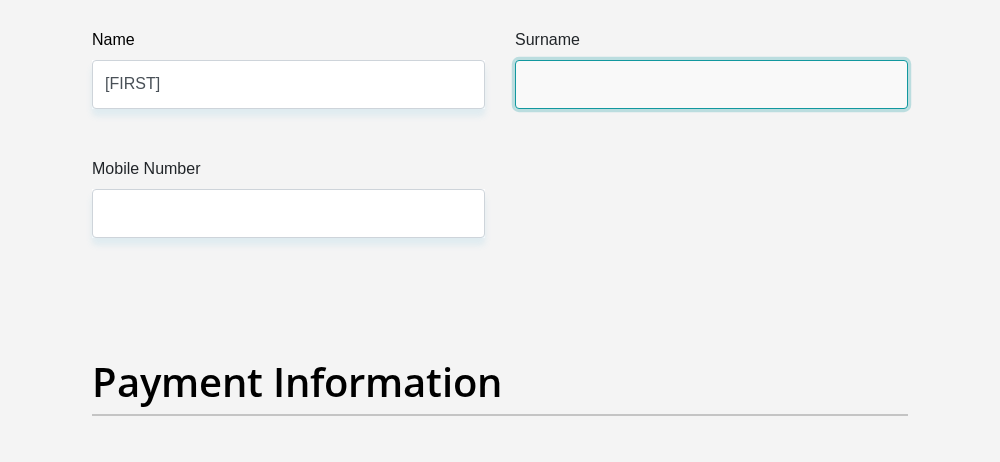 click on "Surname" at bounding box center [711, 84] 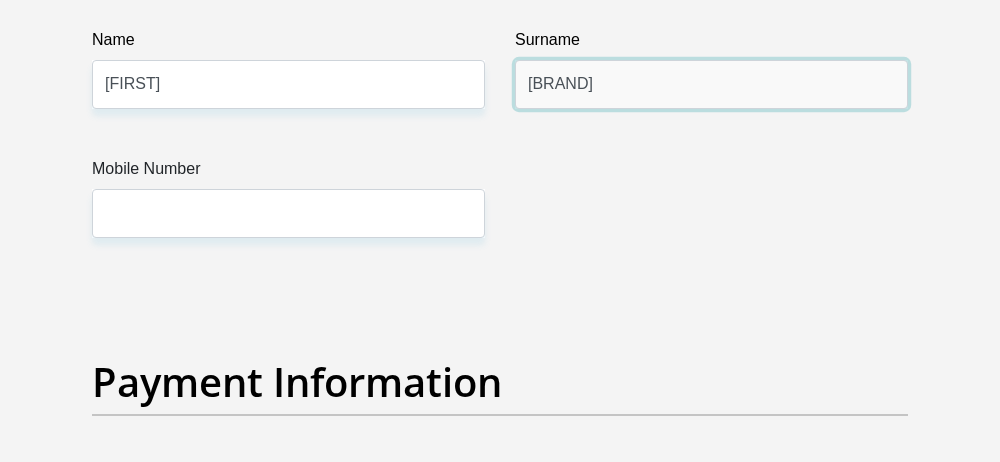type on "[BRAND]" 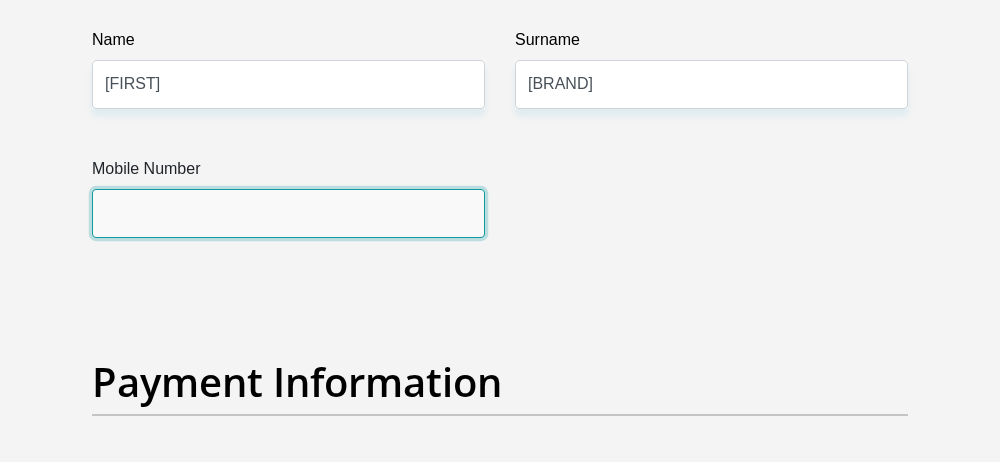 click on "Mobile Number" at bounding box center [288, 213] 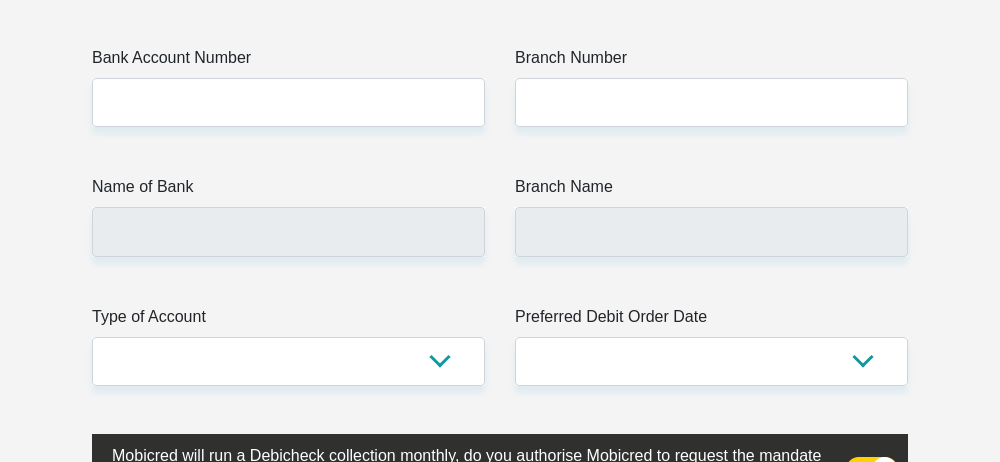 scroll, scrollTop: 4870, scrollLeft: 0, axis: vertical 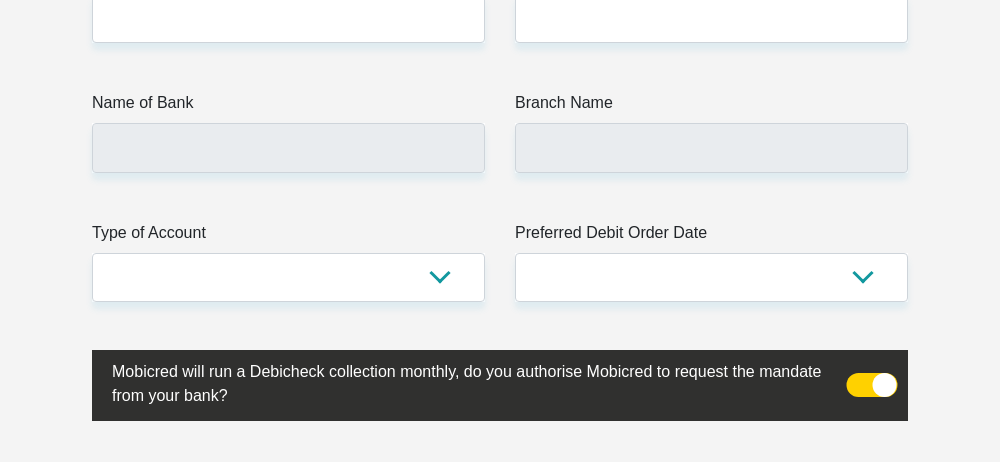 type on "[PHONE]" 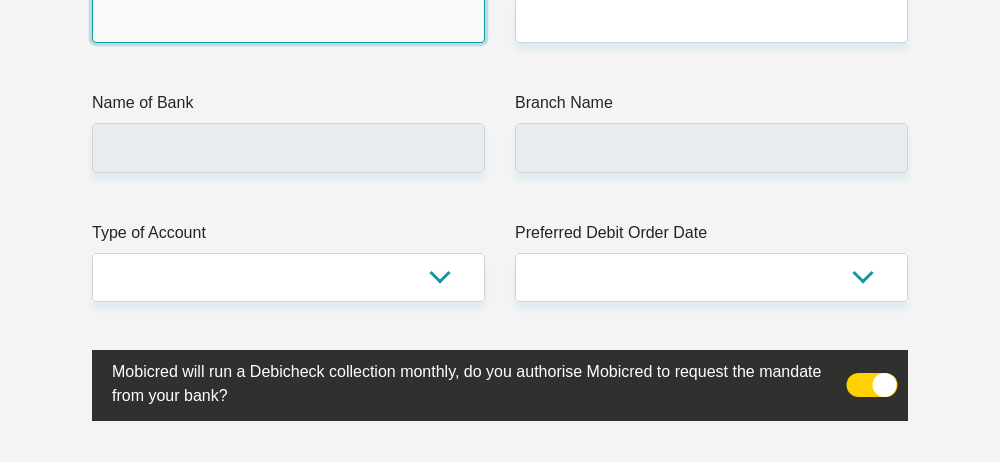 click on "Bank Account Number" at bounding box center [288, 18] 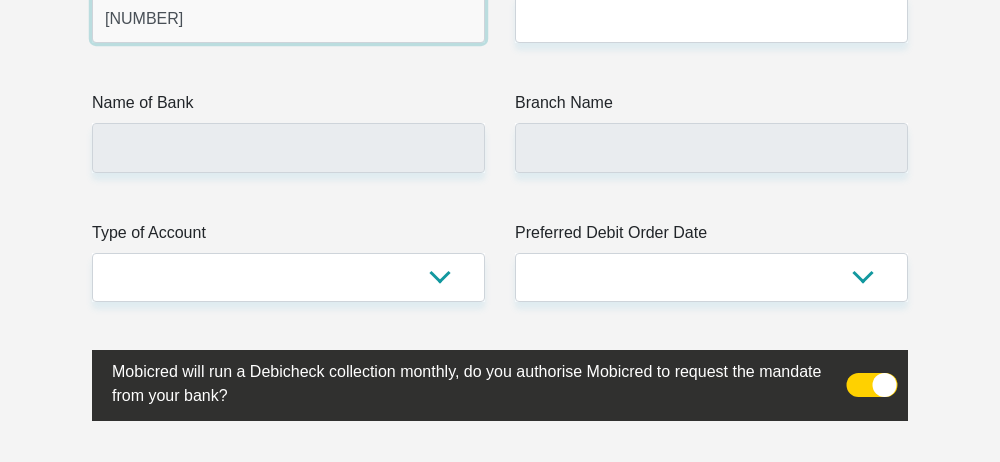 type on "[NUMBER]" 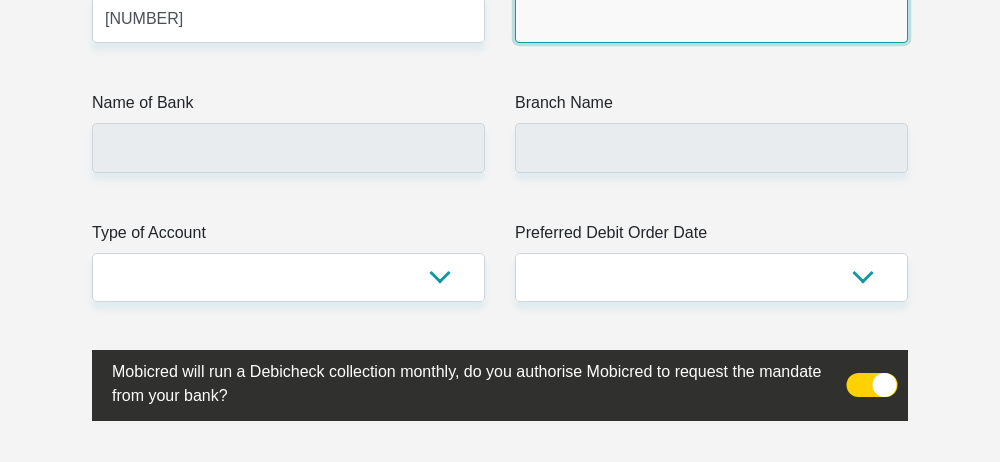 click on "Branch Number" at bounding box center (711, 18) 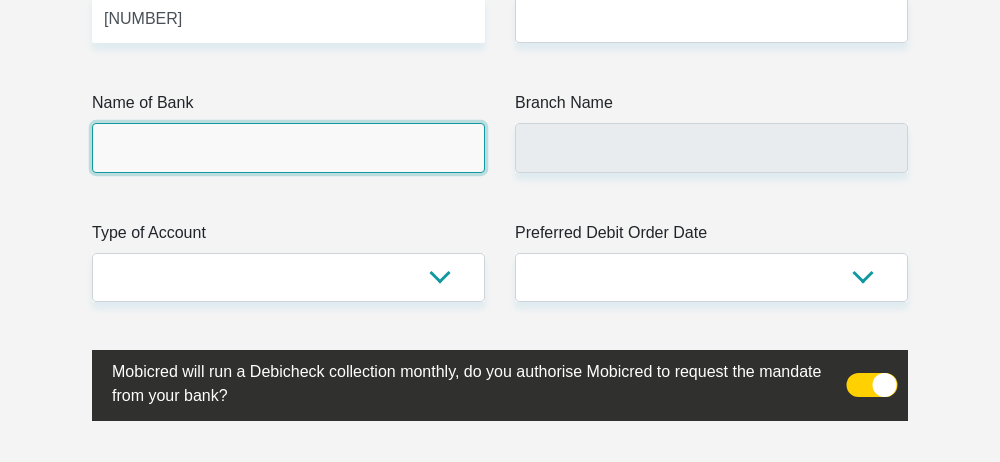 click on "Name of Bank" at bounding box center (288, 147) 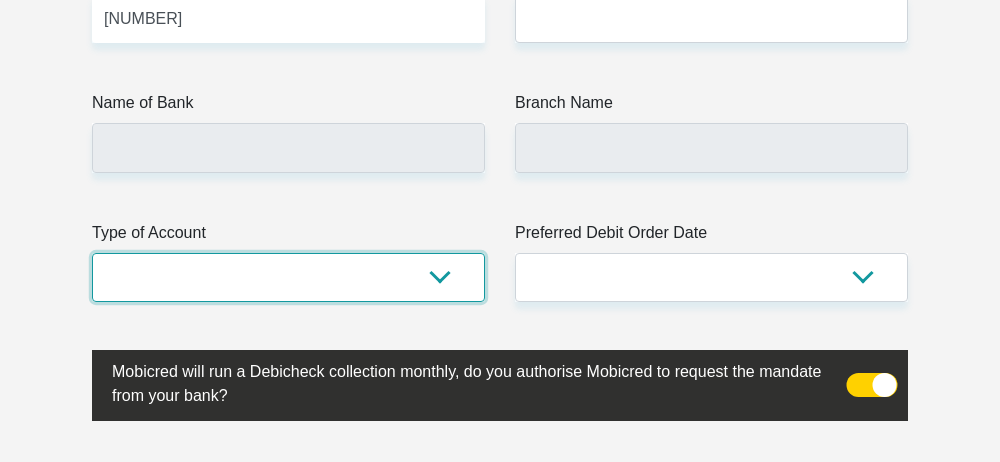 click on "Cheque
Savings" at bounding box center (288, 277) 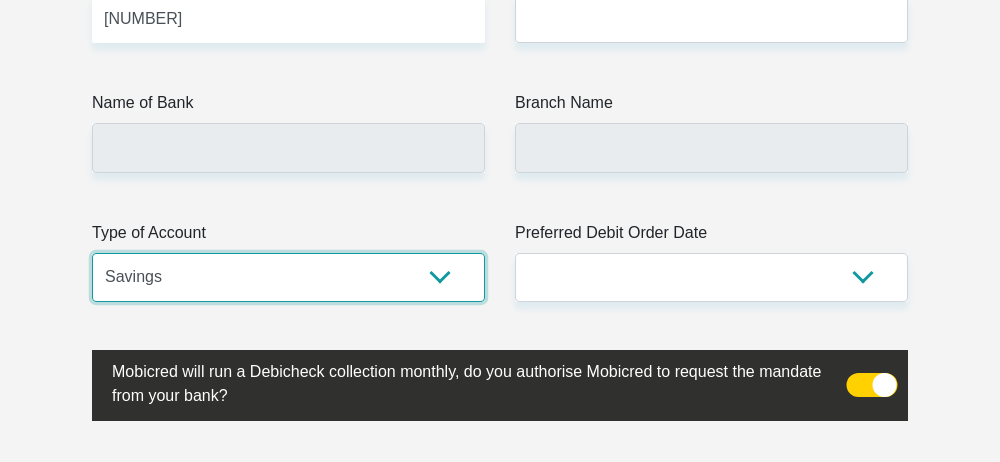 click on "Cheque
Savings" at bounding box center [288, 277] 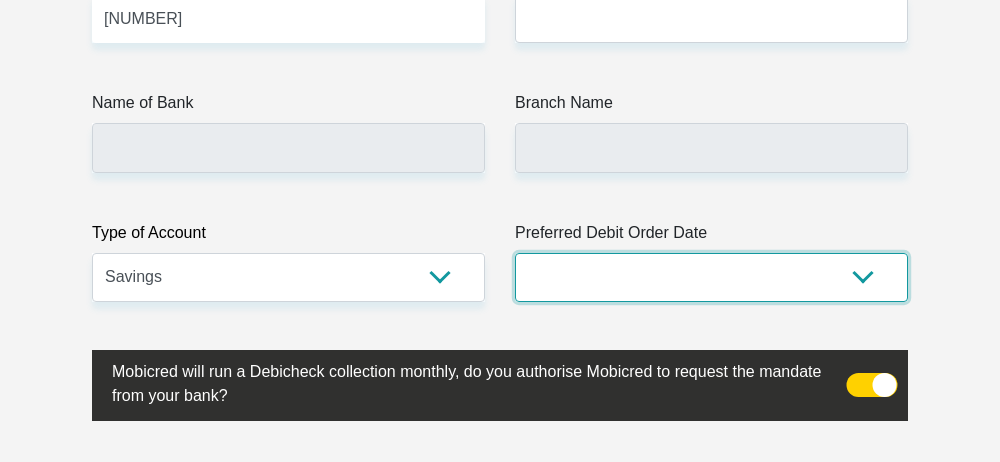 click on "1st
2nd
3rd
4th
5th
7th
18th
19th
20th
21st
22nd
23rd
24th
25th
26th
27th
28th
29th
30th" at bounding box center (711, 277) 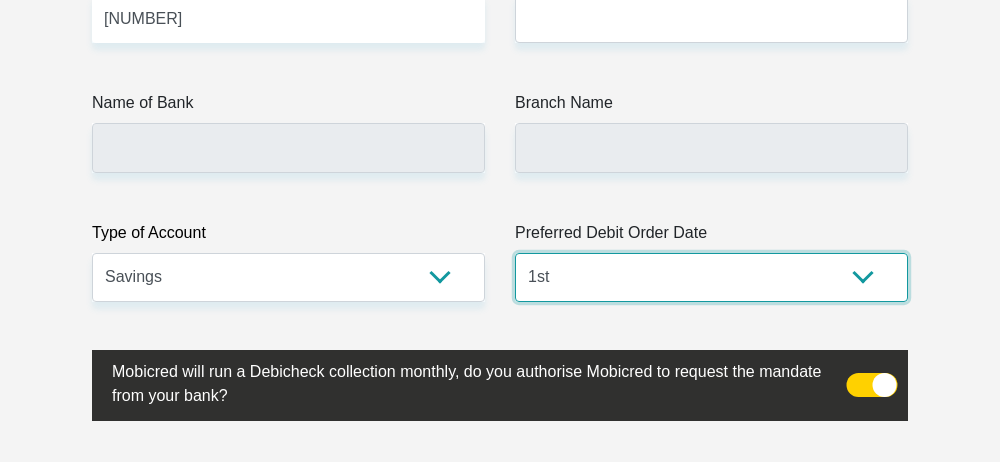 click on "1st
2nd
3rd
4th
5th
7th
18th
19th
20th
21st
22nd
23rd
24th
25th
26th
27th
28th
29th
30th" at bounding box center (711, 277) 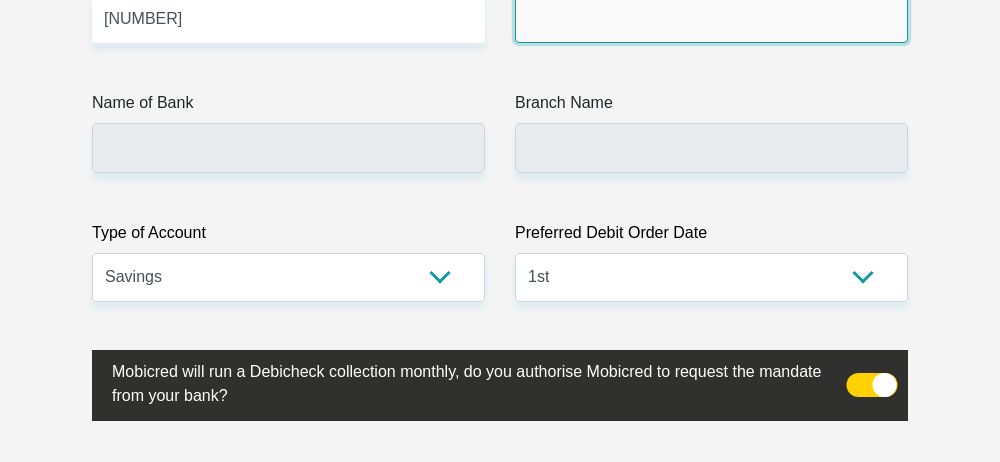 click on "Branch Number" at bounding box center (711, 18) 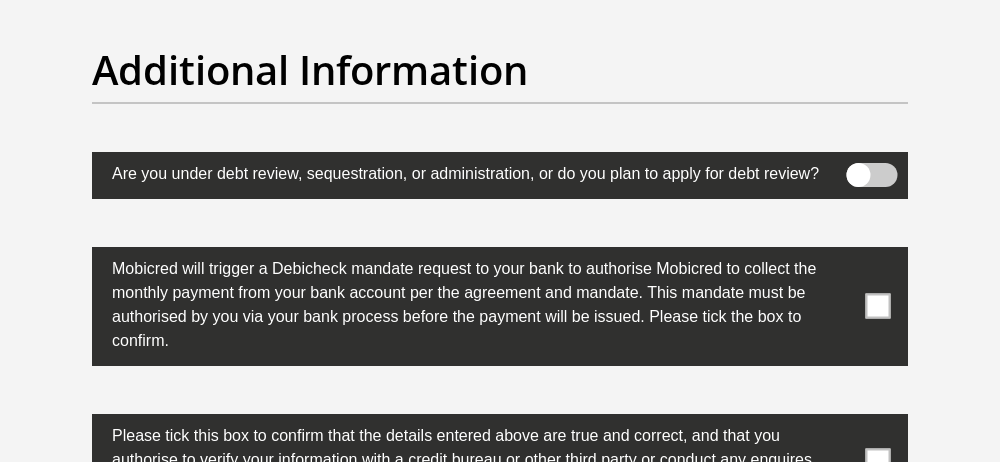 scroll, scrollTop: 6524, scrollLeft: 0, axis: vertical 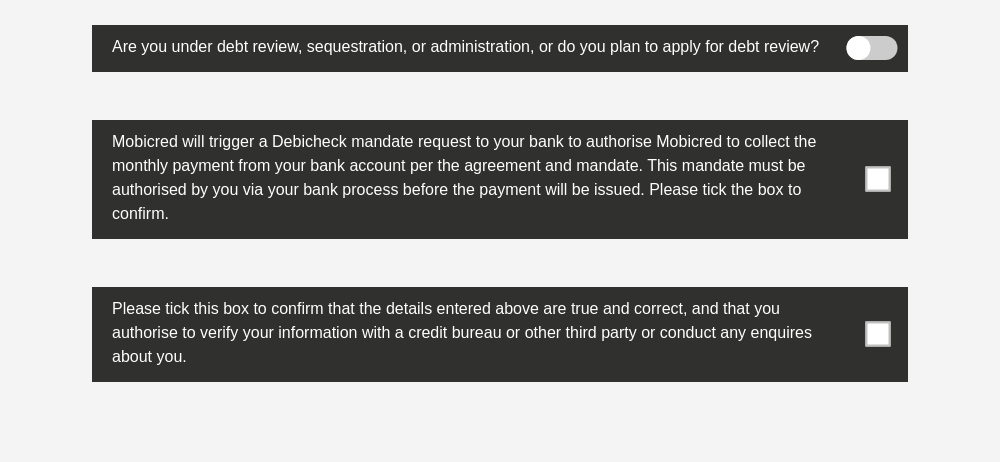 type on "470010" 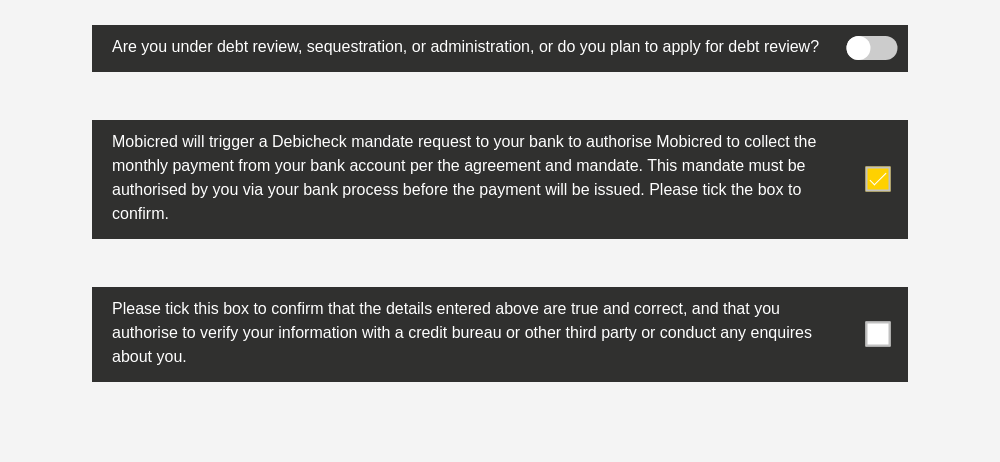type on "CAPITEC BANK LIMITED" 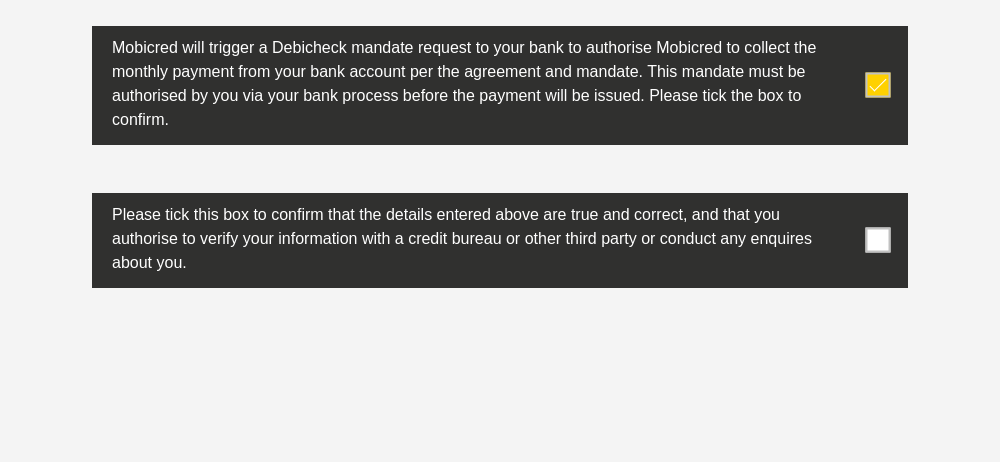 scroll, scrollTop: 6675, scrollLeft: 0, axis: vertical 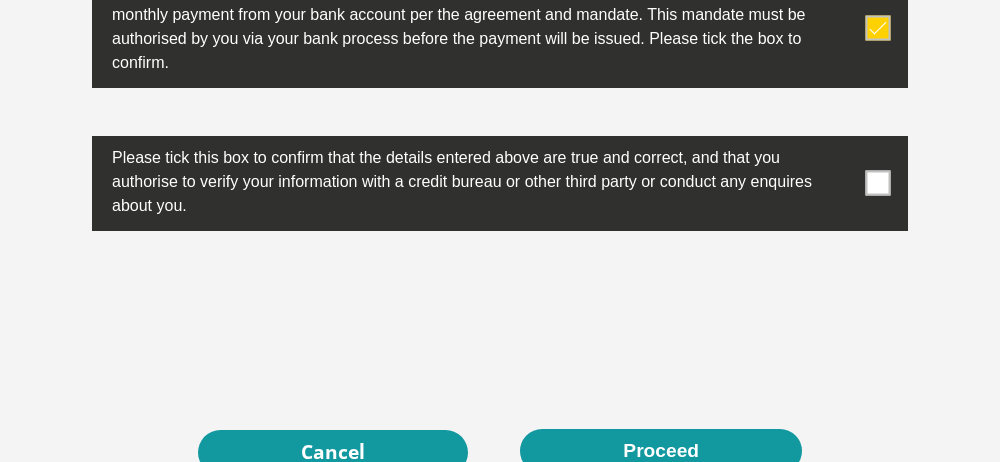 click at bounding box center (878, 183) 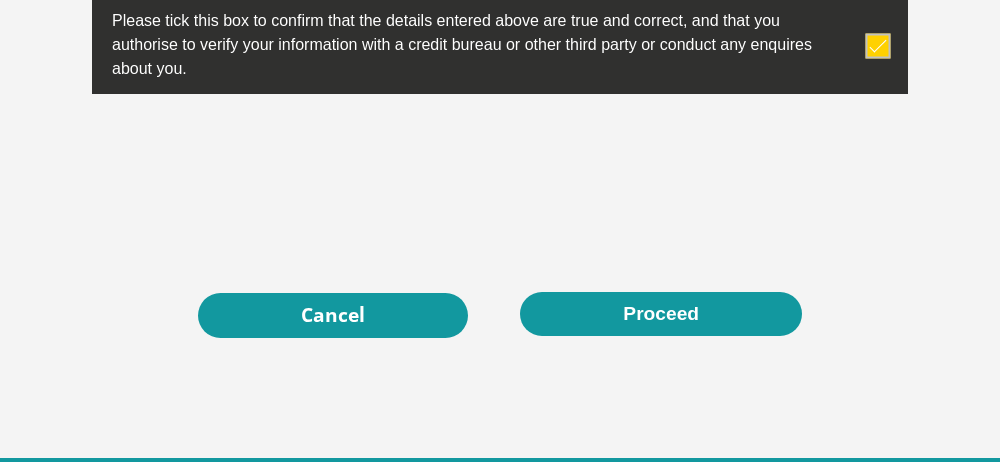 scroll, scrollTop: 6992, scrollLeft: 0, axis: vertical 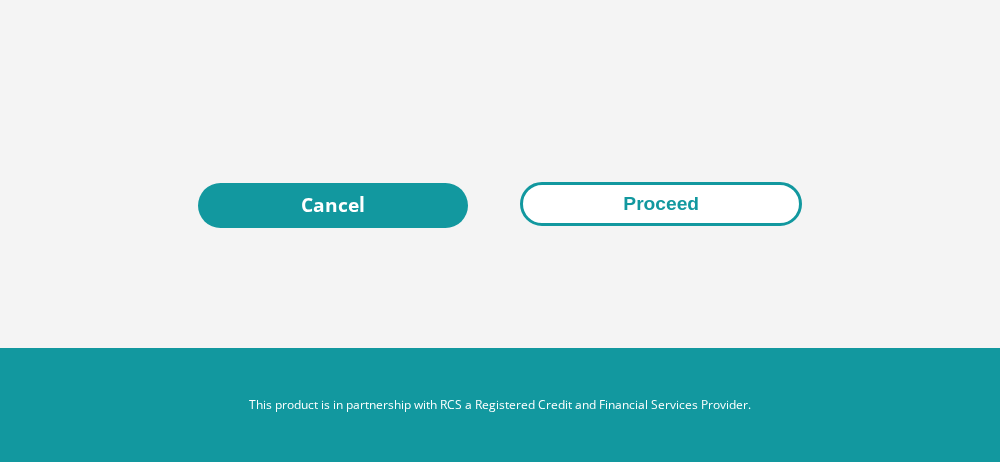 click on "Proceed" at bounding box center [661, 204] 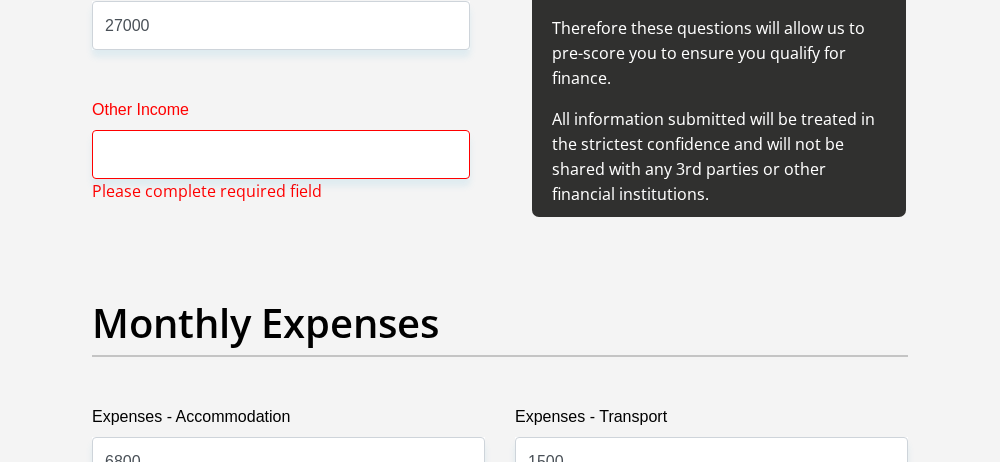 scroll, scrollTop: 2632, scrollLeft: 0, axis: vertical 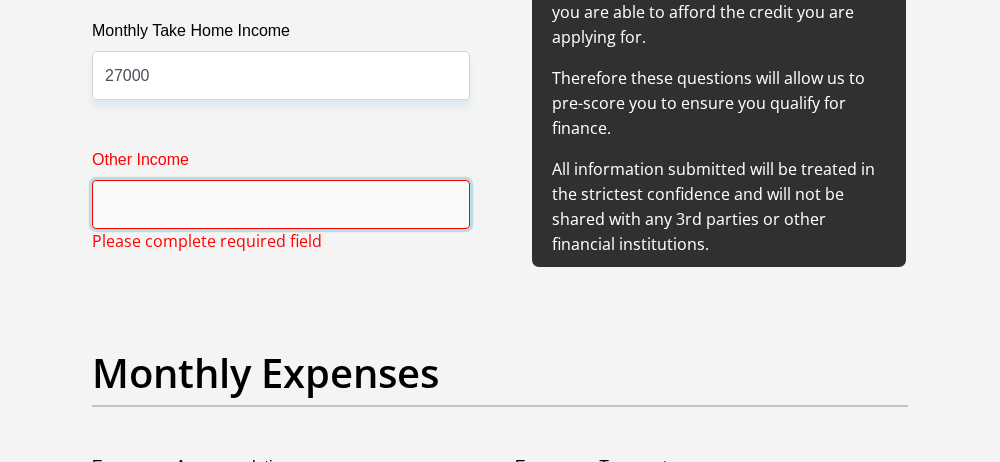 click on "Other Income" at bounding box center (281, 204) 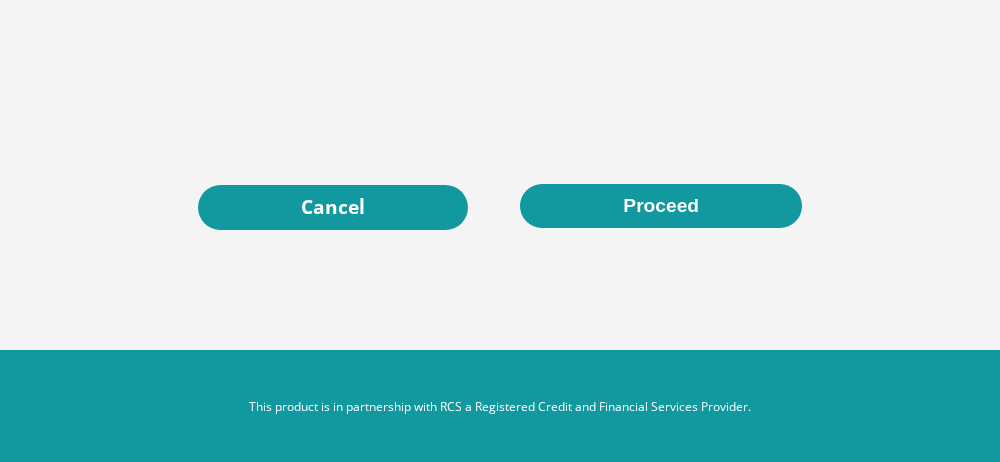 scroll, scrollTop: 6992, scrollLeft: 0, axis: vertical 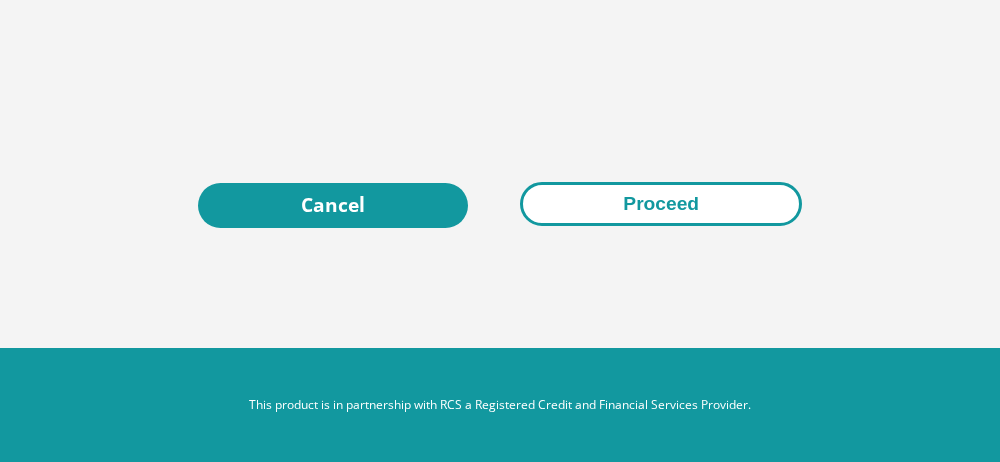 type on "0" 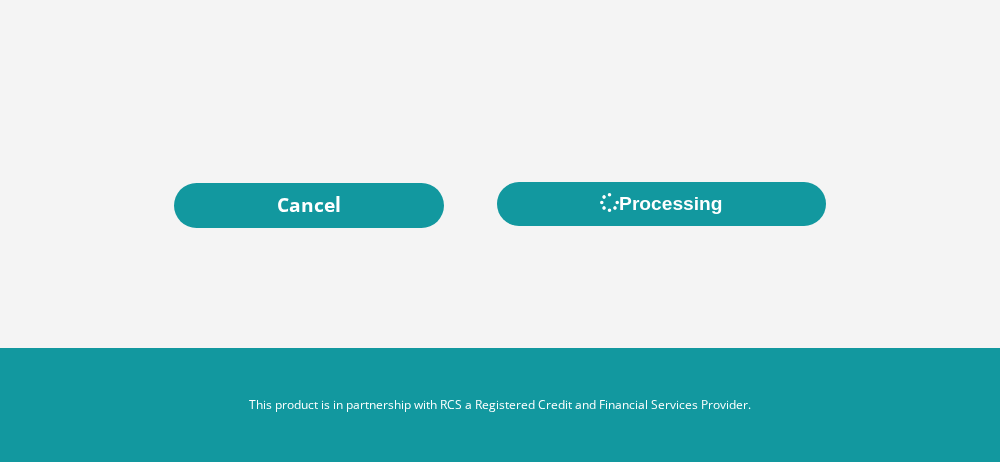 scroll, scrollTop: 0, scrollLeft: 0, axis: both 